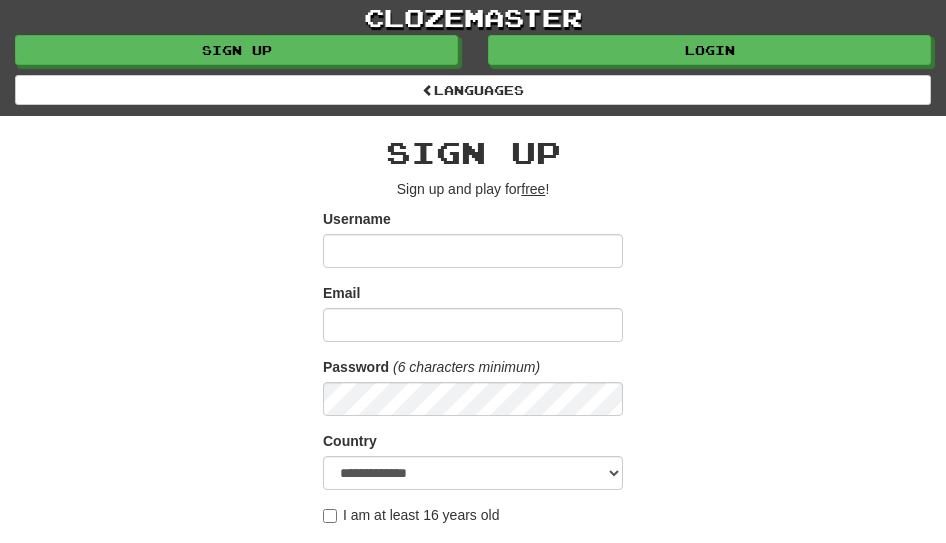 scroll, scrollTop: 0, scrollLeft: 0, axis: both 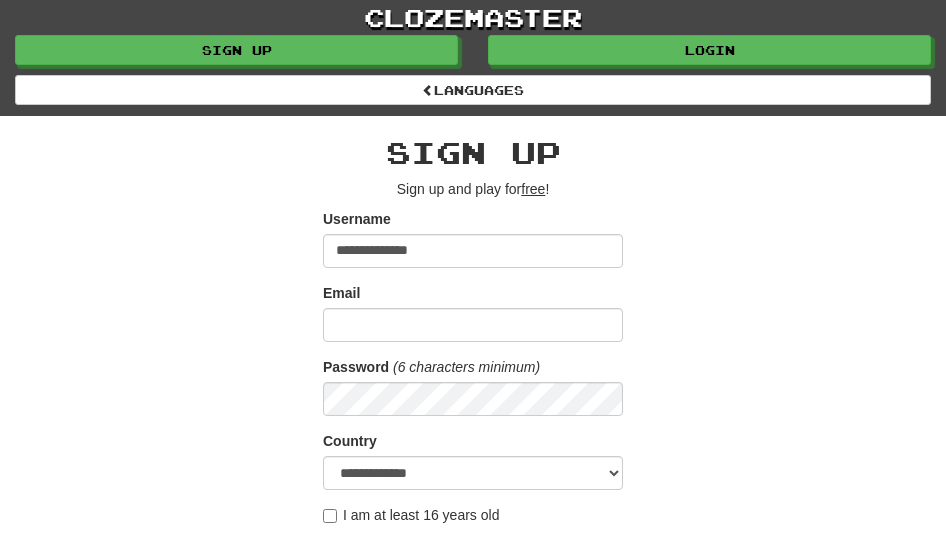 type on "**********" 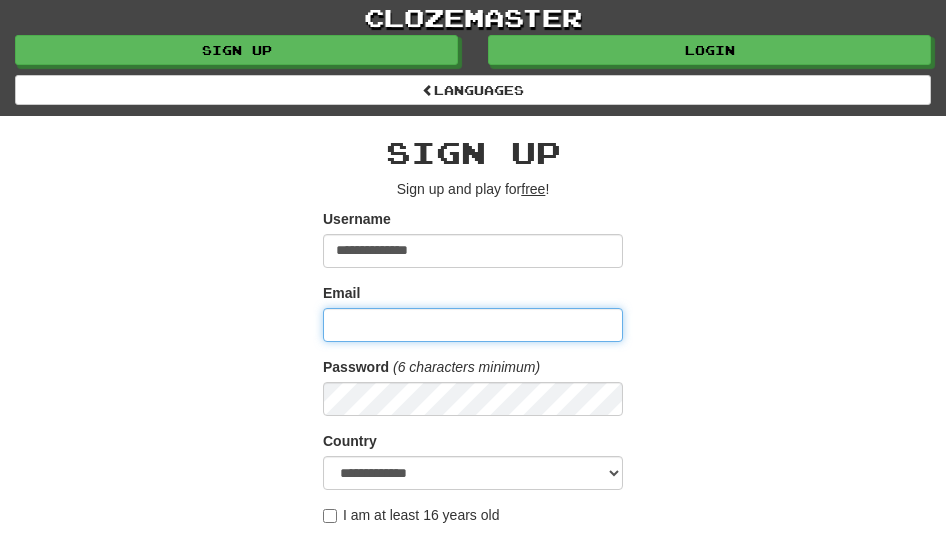 click on "Email" at bounding box center (473, 325) 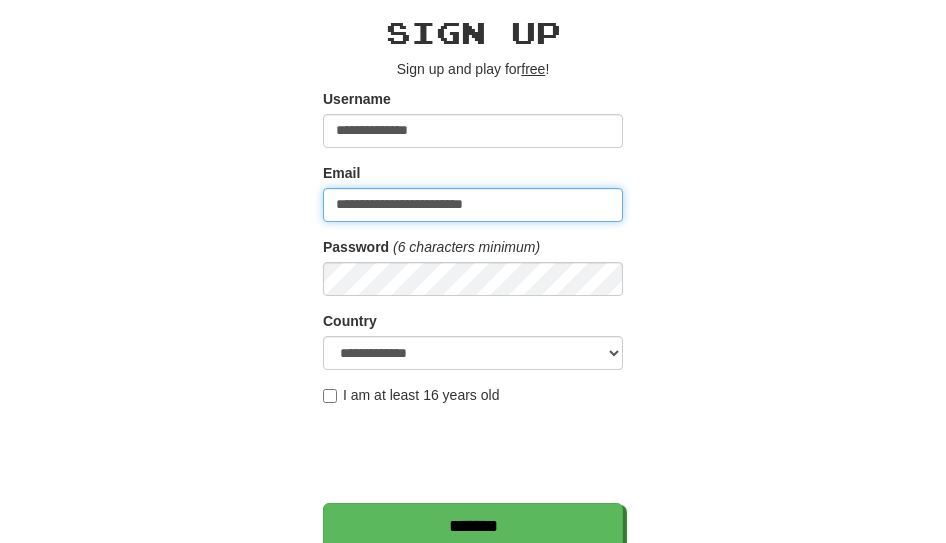scroll, scrollTop: 133, scrollLeft: 0, axis: vertical 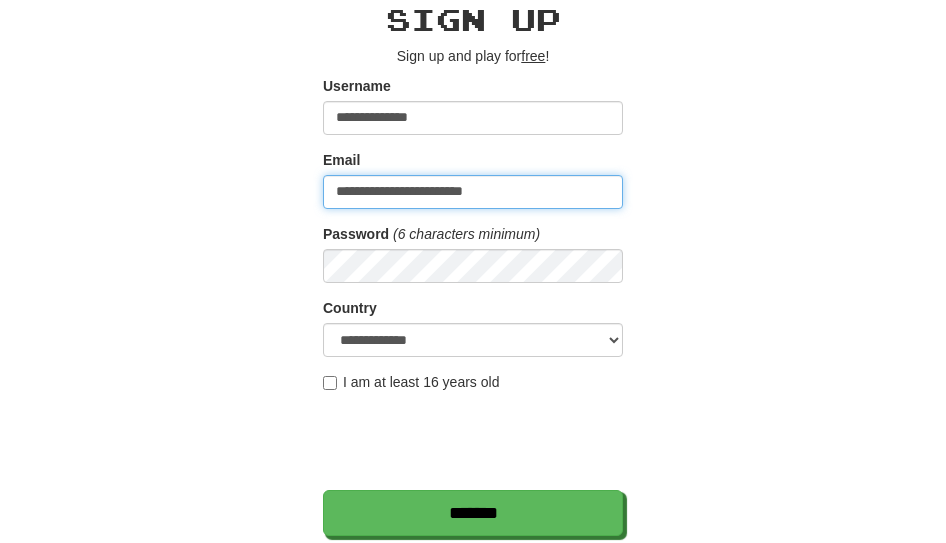 type on "**********" 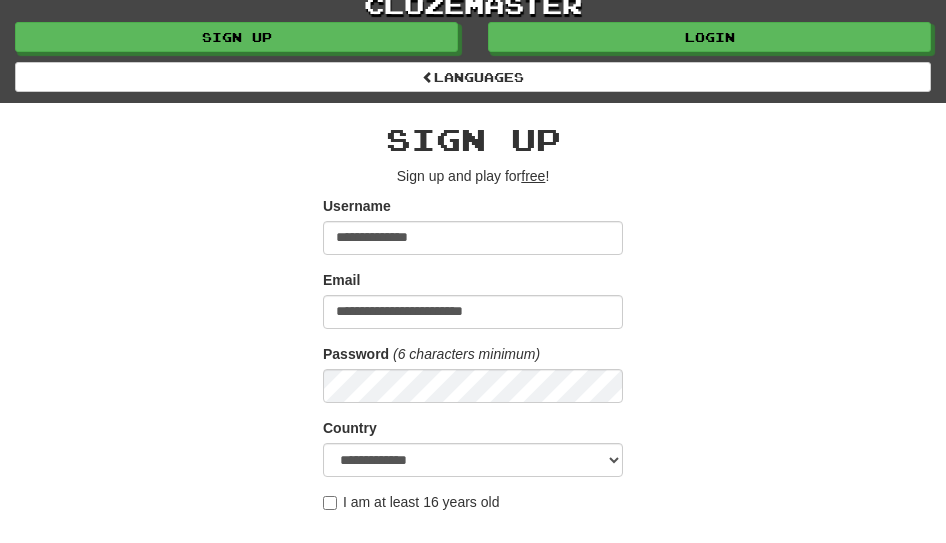 scroll, scrollTop: 0, scrollLeft: 0, axis: both 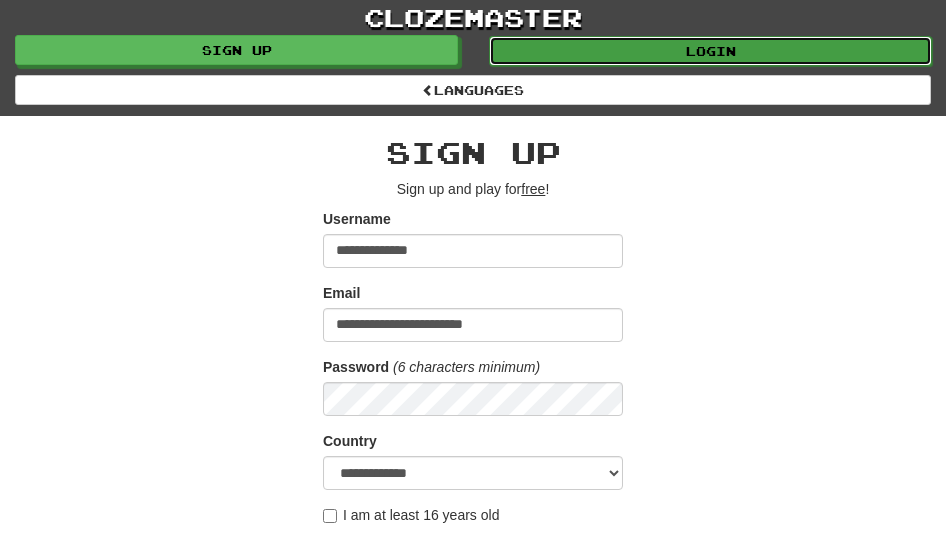 click on "Login" at bounding box center [710, 51] 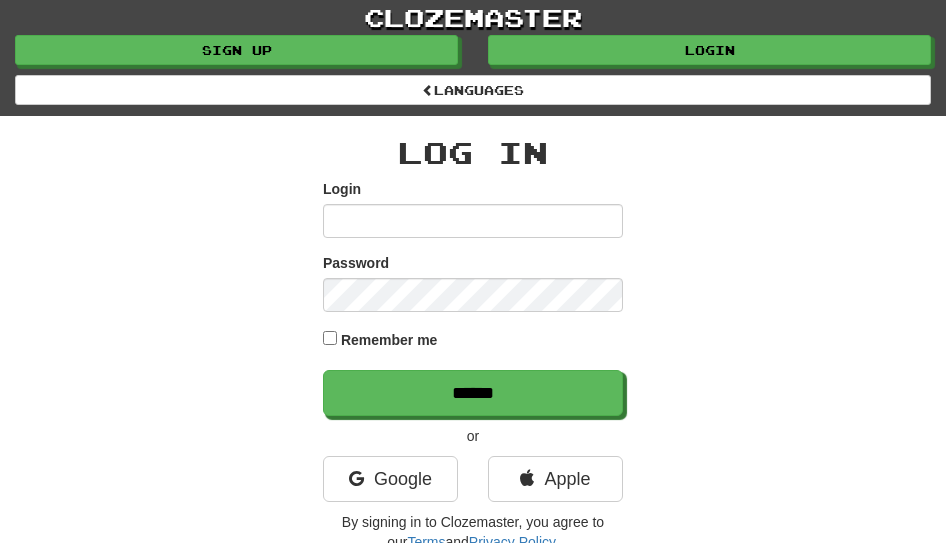 scroll, scrollTop: 0, scrollLeft: 0, axis: both 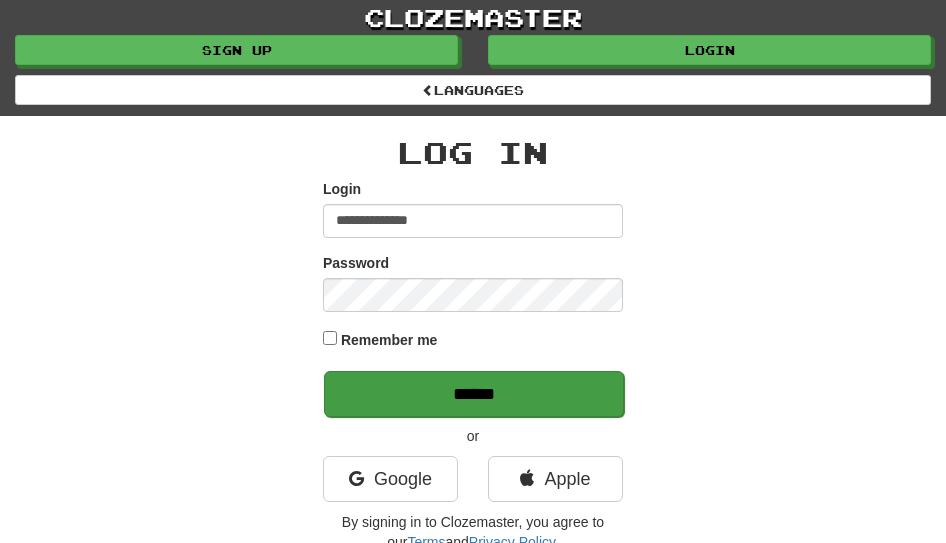 type on "**********" 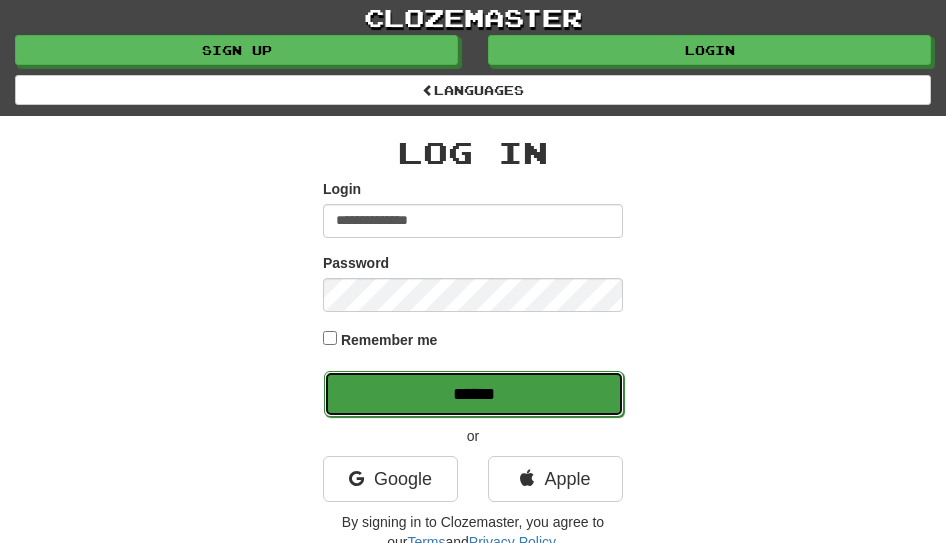click on "******" at bounding box center [474, 394] 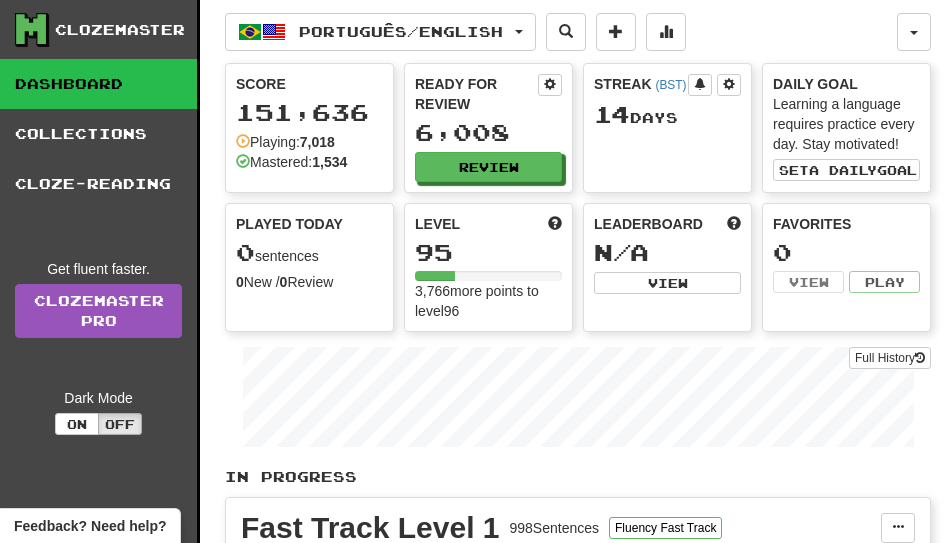 scroll, scrollTop: 0, scrollLeft: 0, axis: both 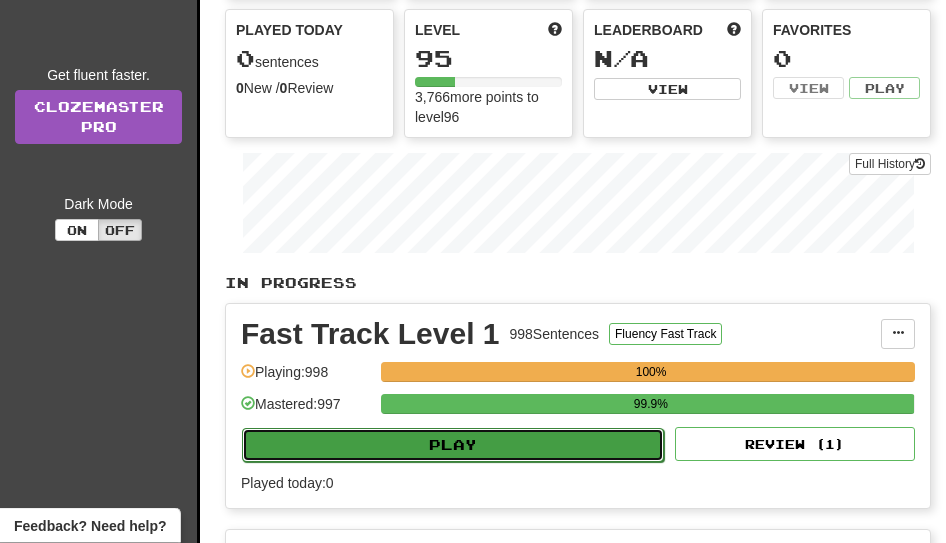click on "Play" at bounding box center (453, 445) 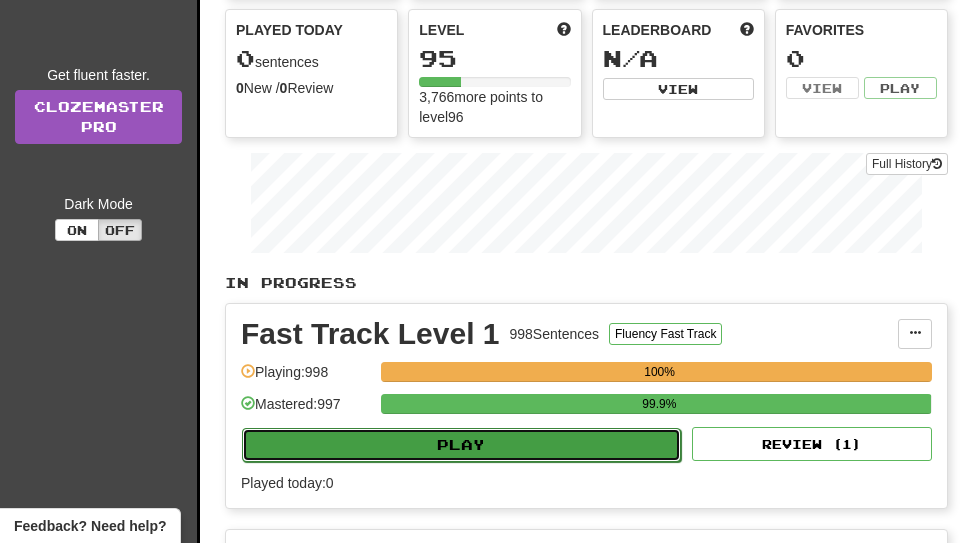 select on "**" 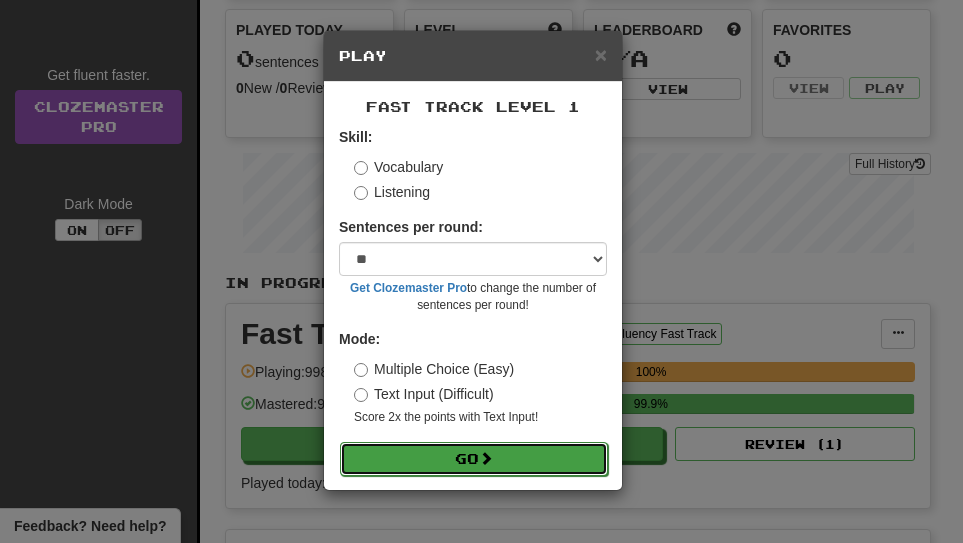 click on "Go" at bounding box center [474, 459] 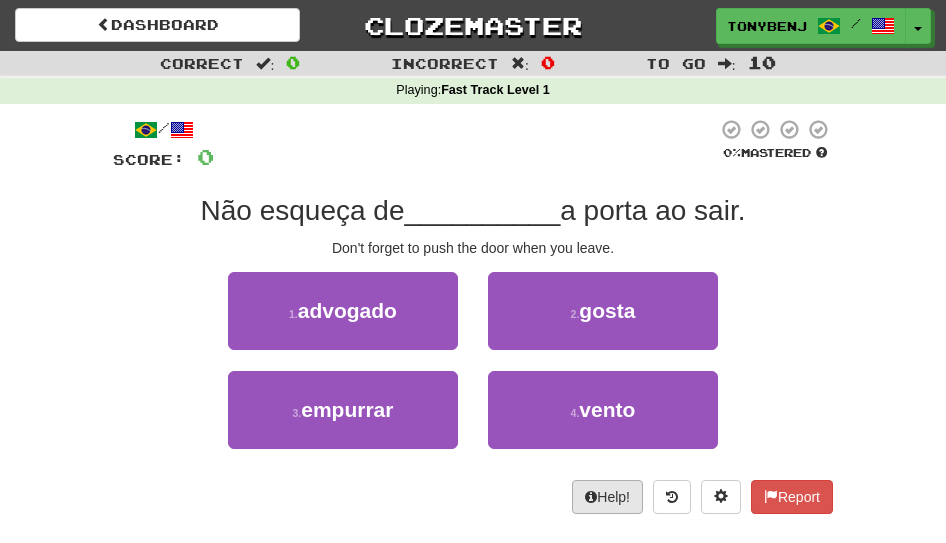 scroll, scrollTop: 0, scrollLeft: 0, axis: both 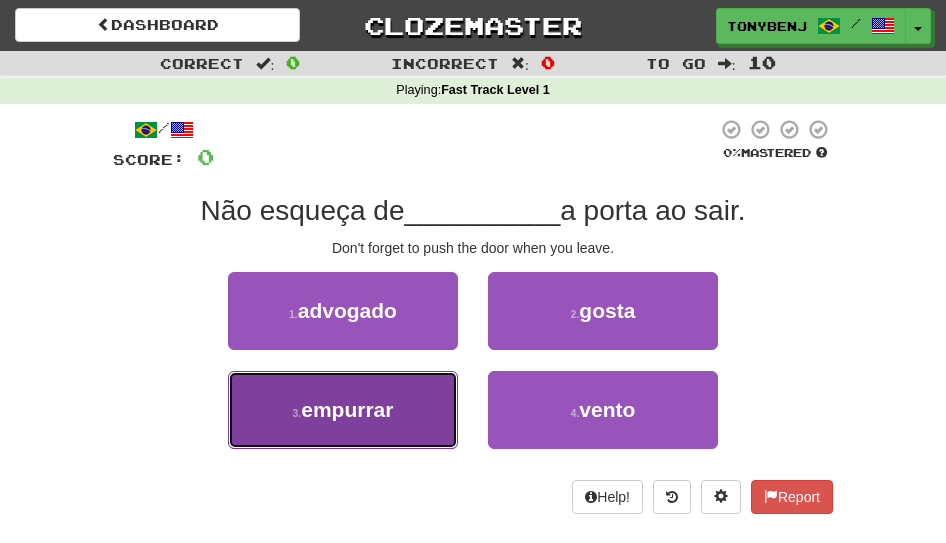 click on "empurrar" at bounding box center (347, 409) 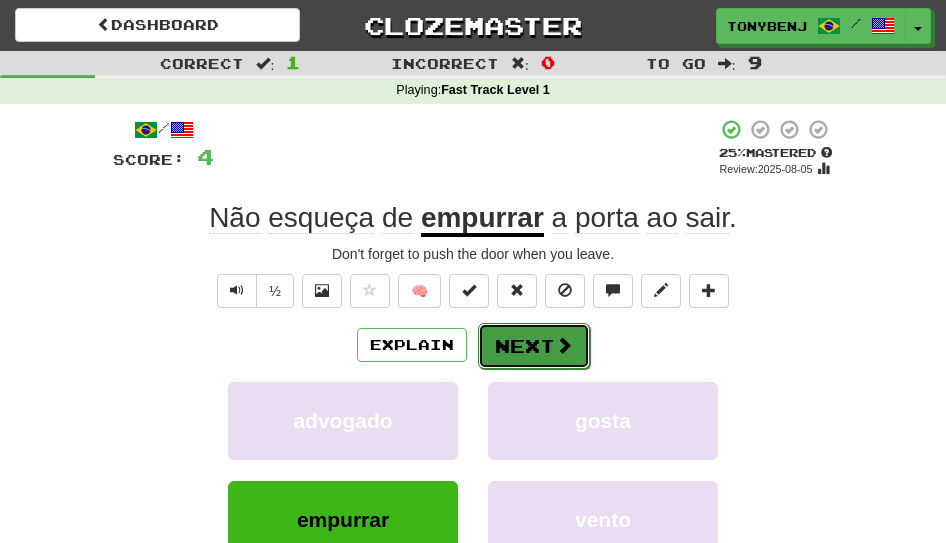 click on "Next" at bounding box center (534, 346) 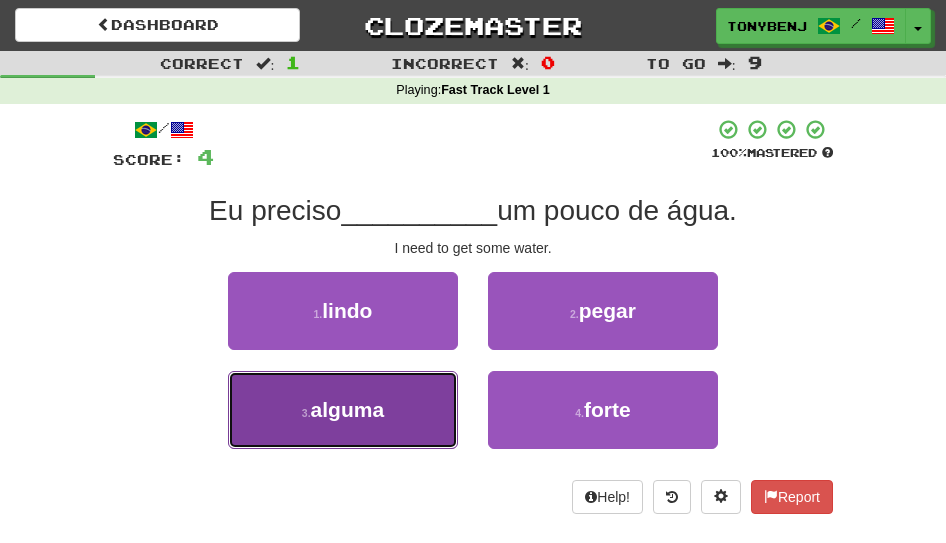 click on "3 .  alguma" at bounding box center (343, 410) 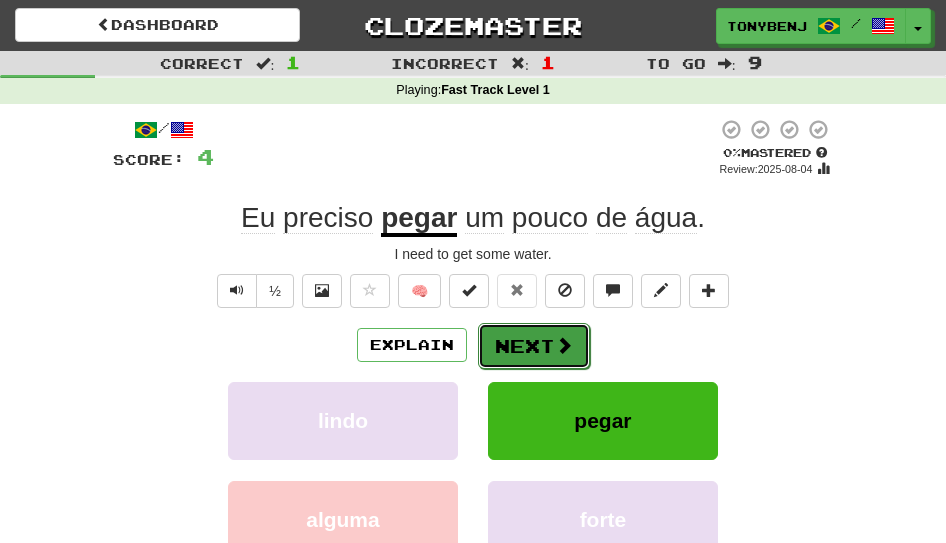 click at bounding box center [564, 345] 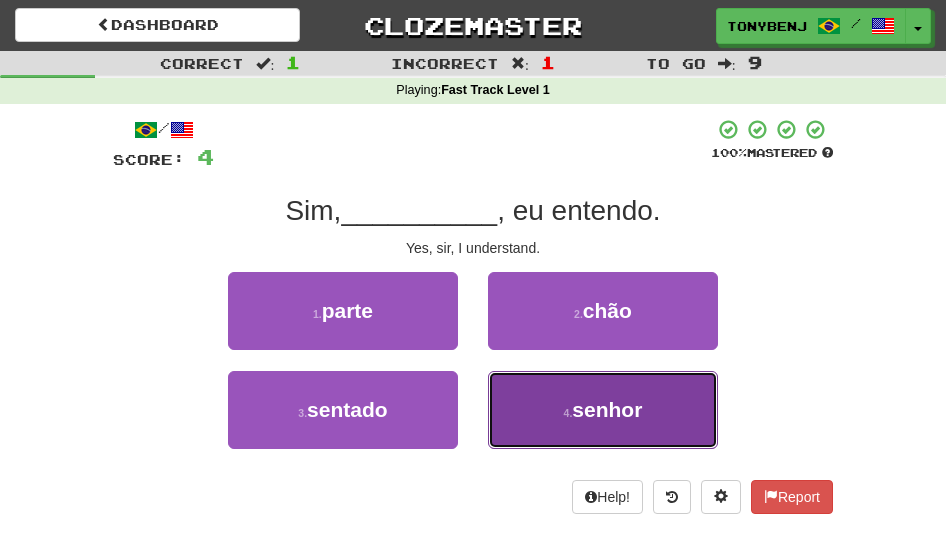 click on "4 .  senhor" at bounding box center (603, 410) 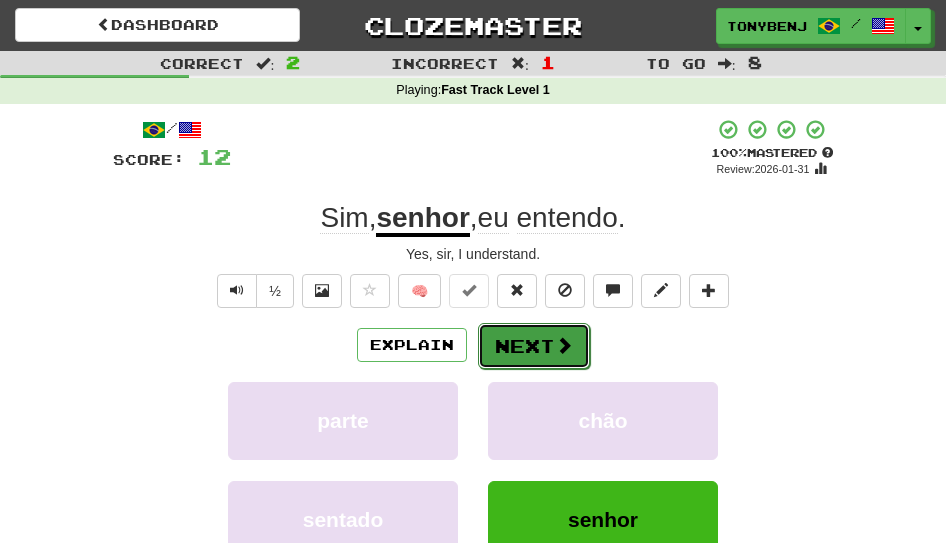 click on "Next" at bounding box center (534, 346) 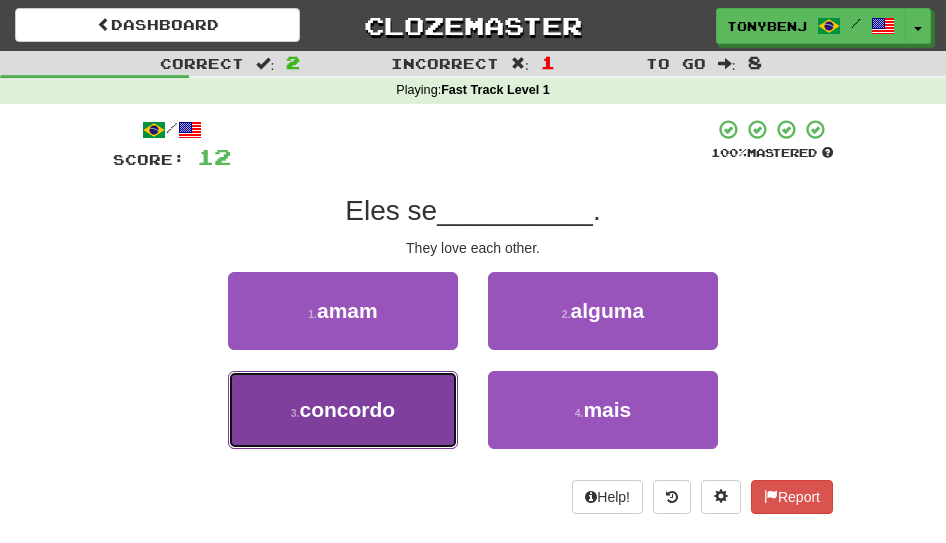 click on "3 .  concordo" at bounding box center (343, 410) 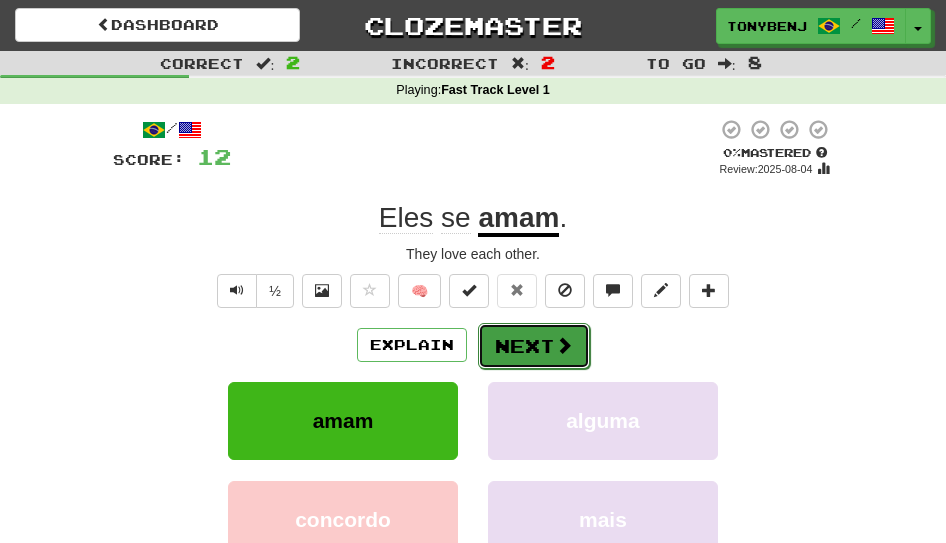 click on "Next" at bounding box center (534, 346) 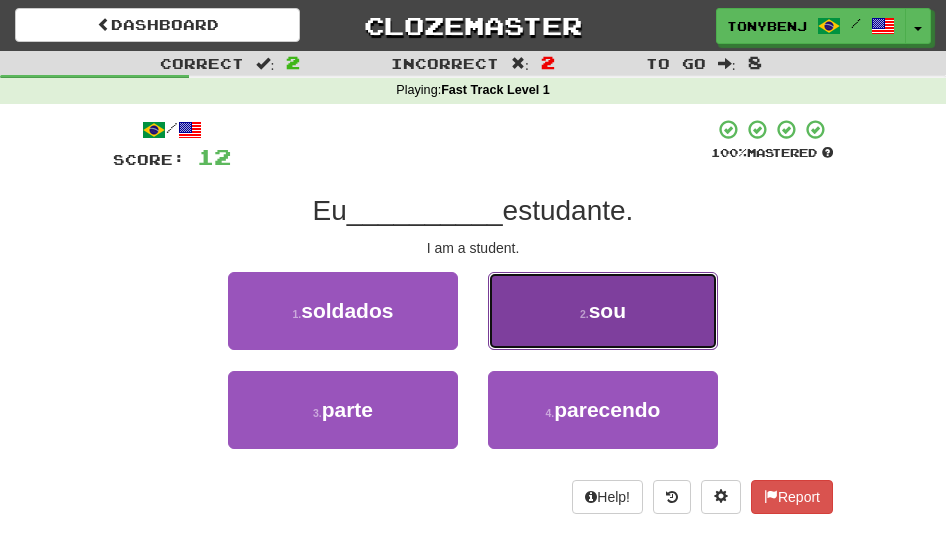 click on "2 .  sou" at bounding box center [603, 311] 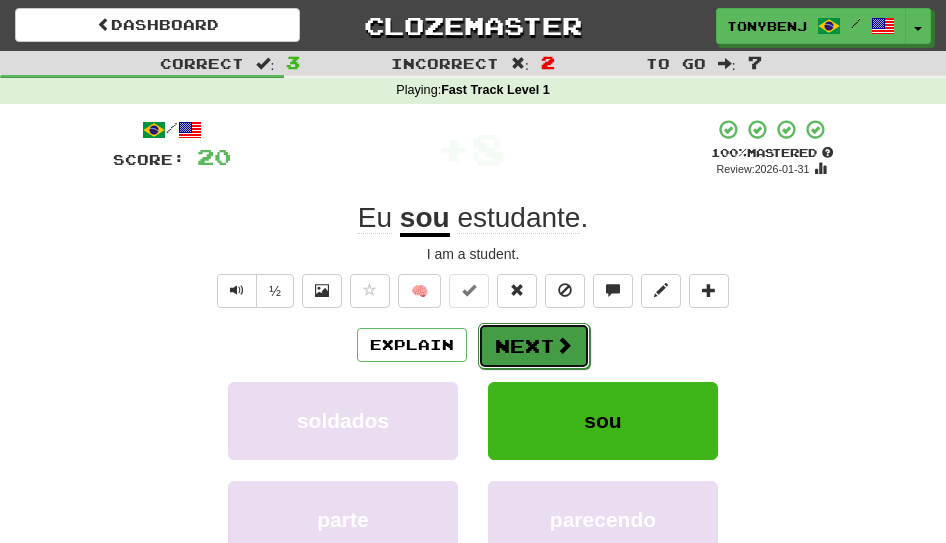 click on "Next" at bounding box center [534, 346] 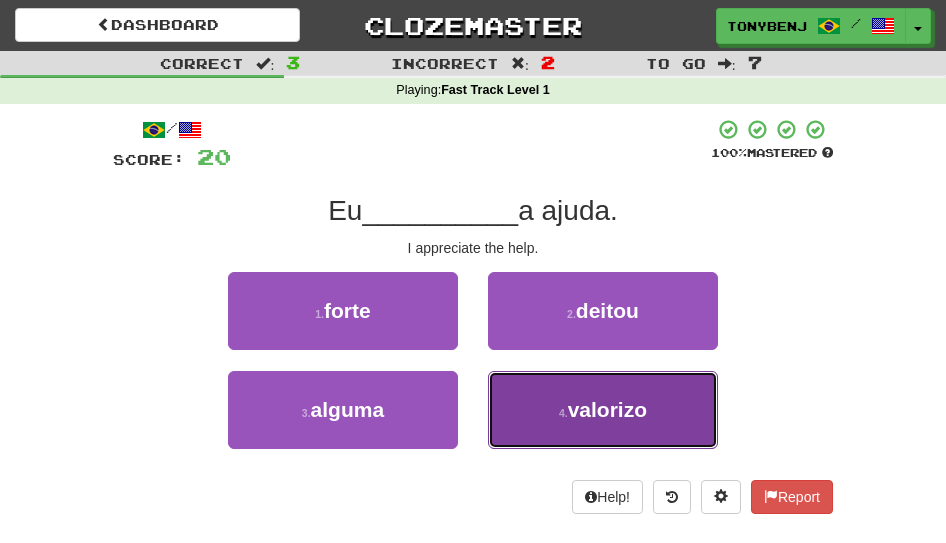 click on "4 .  valorizo" at bounding box center [603, 410] 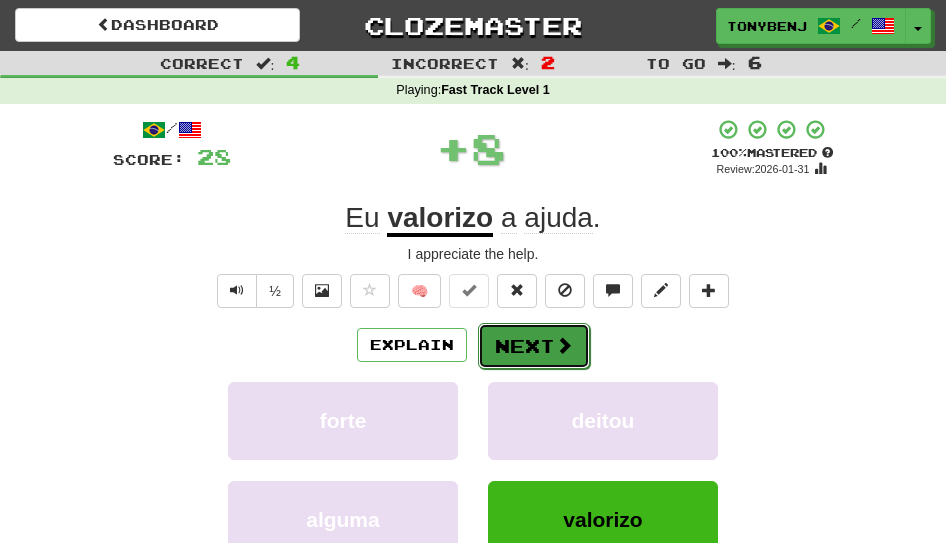 click on "Next" at bounding box center [534, 346] 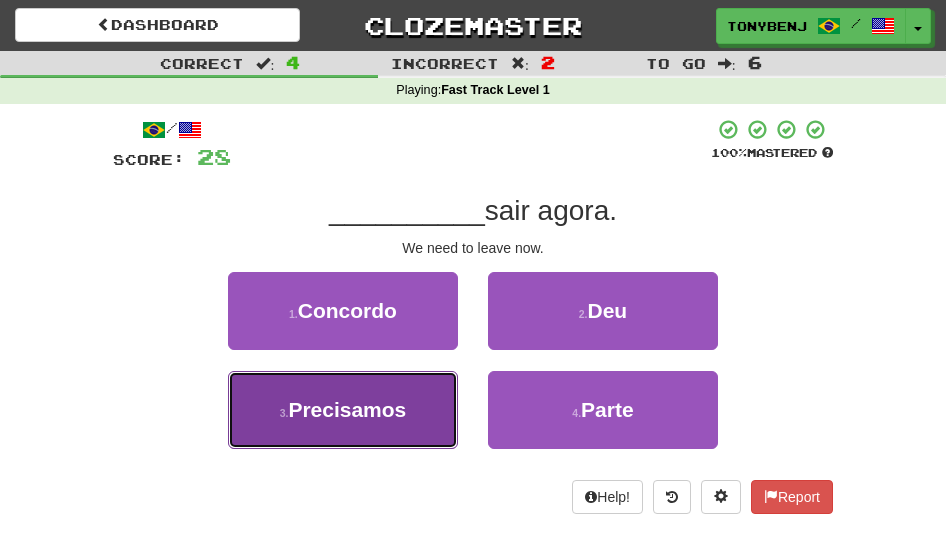 click on "Precisamos" at bounding box center (347, 409) 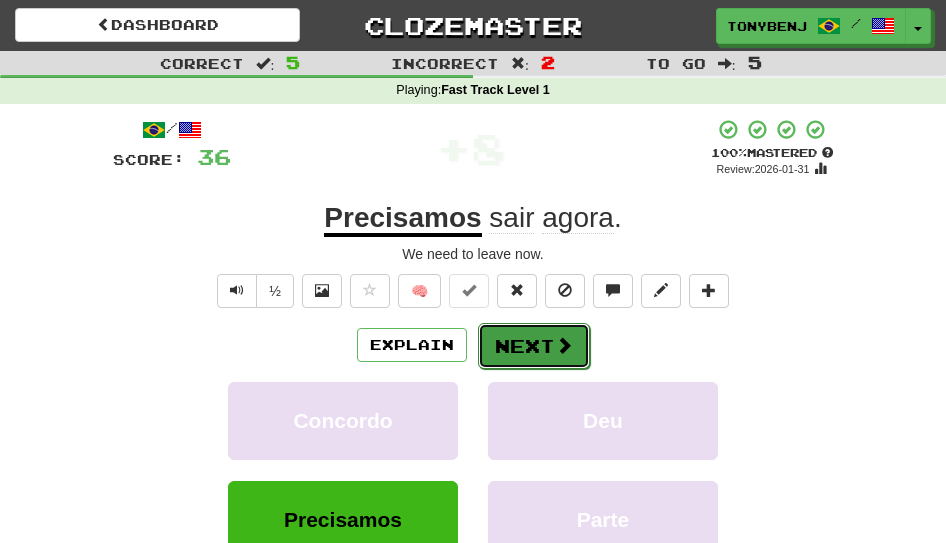 click on "Next" at bounding box center (534, 346) 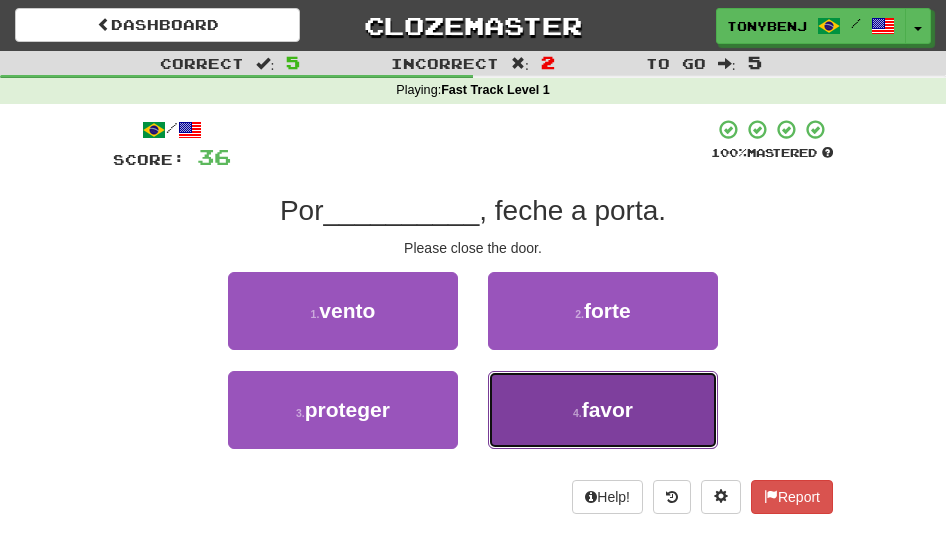 click on "4 ." at bounding box center (577, 413) 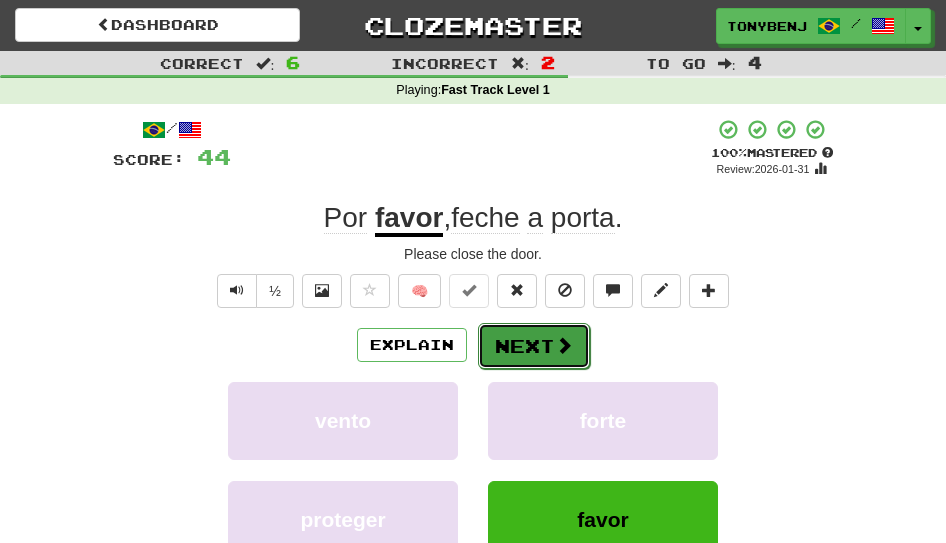 click on "Next" at bounding box center (534, 346) 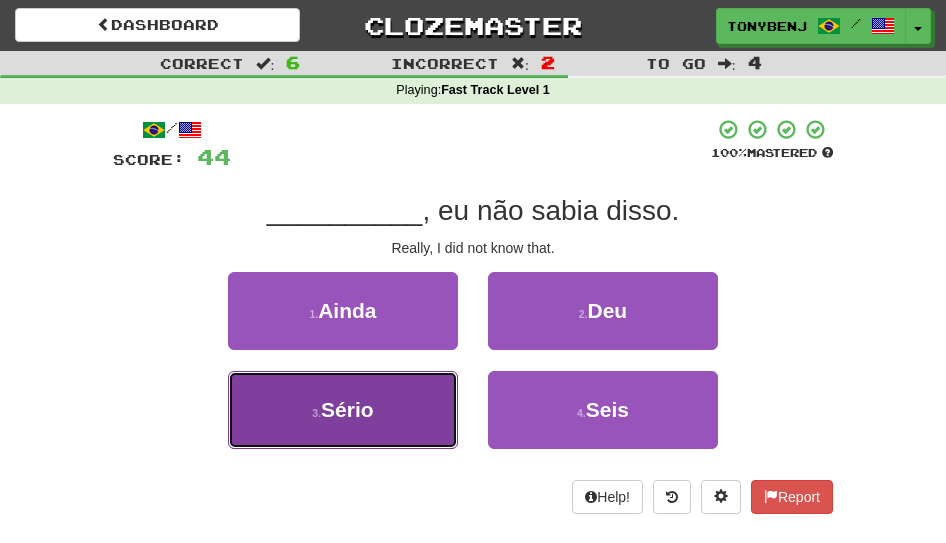 click on "3 .  Sério" at bounding box center [343, 410] 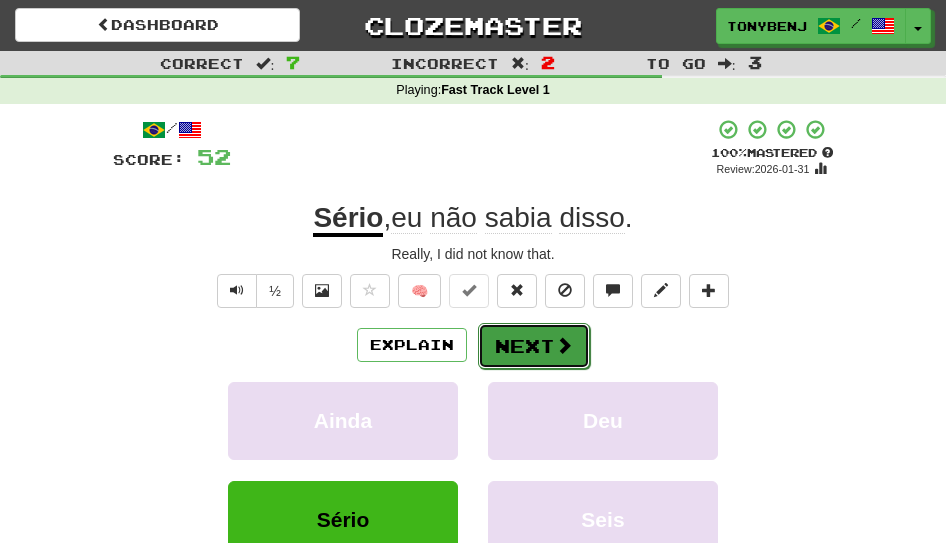 click on "Next" at bounding box center (534, 346) 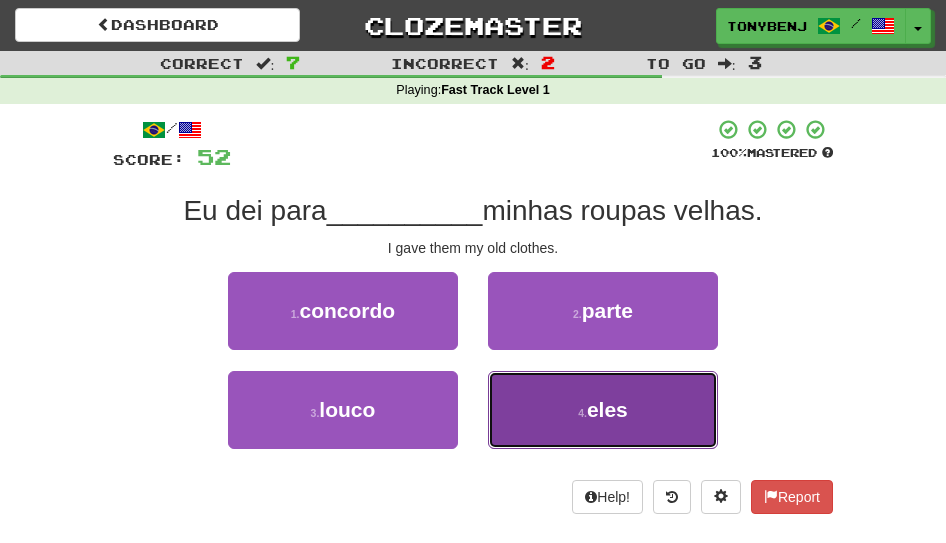 click on "4 .  eles" at bounding box center [603, 410] 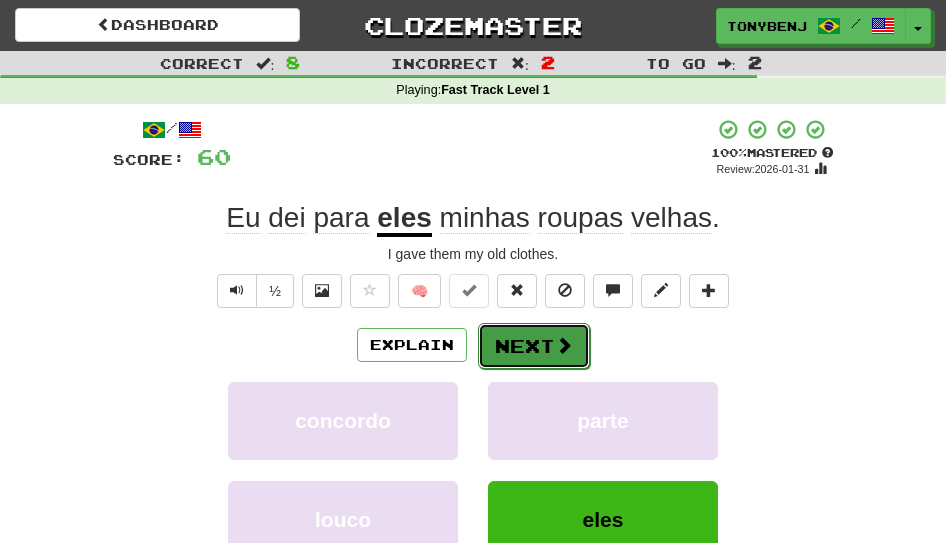 click on "Next" at bounding box center (534, 346) 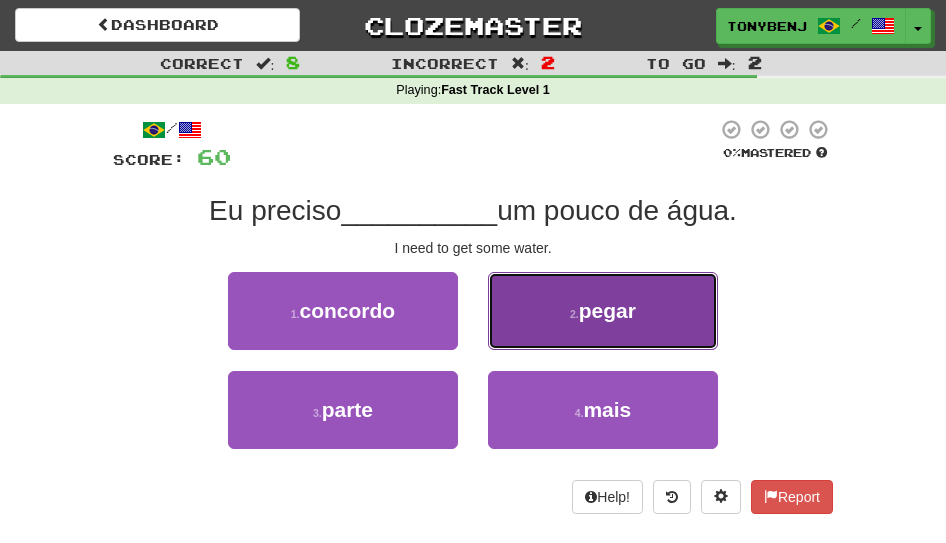 click on "2 .  pegar" at bounding box center [603, 311] 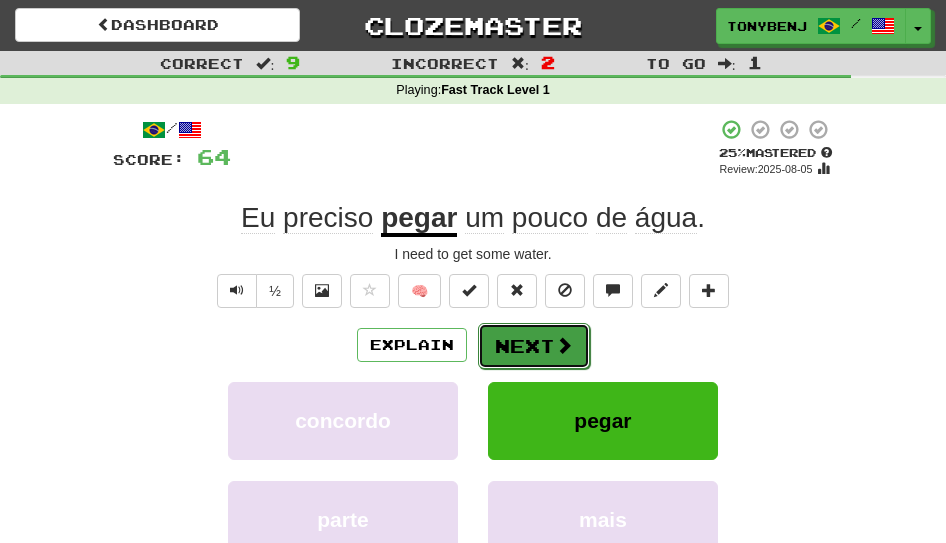 click on "Next" at bounding box center [534, 346] 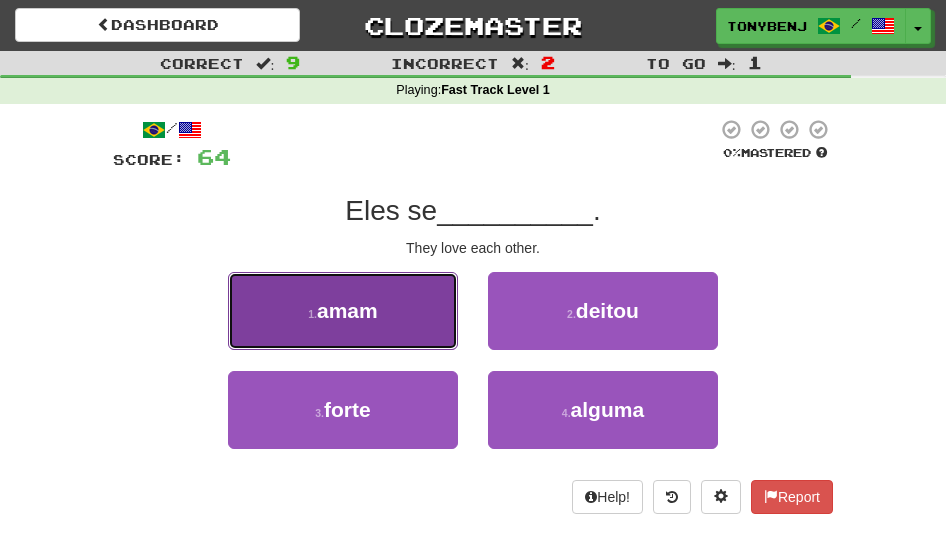 click on "1 .  amam" at bounding box center [343, 311] 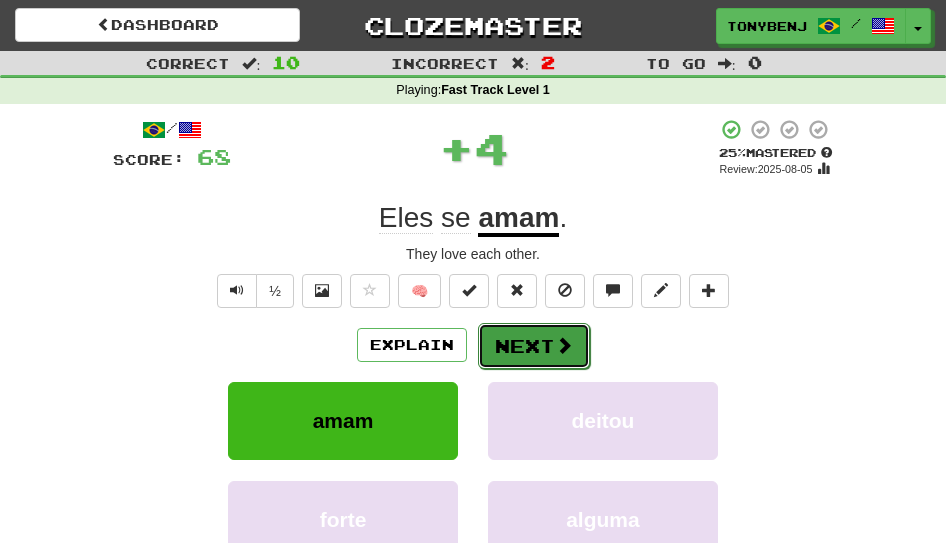 click on "Next" at bounding box center (534, 346) 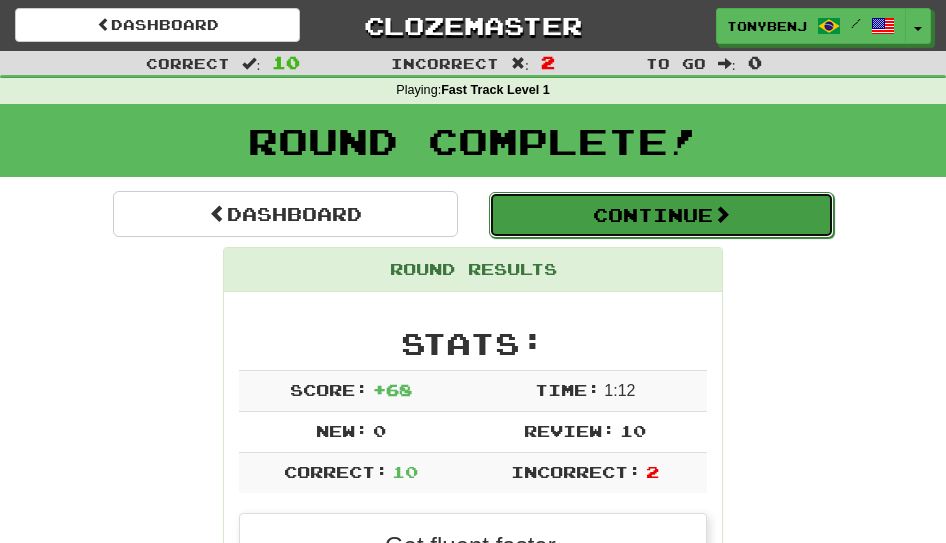 click on "Continue" at bounding box center (661, 215) 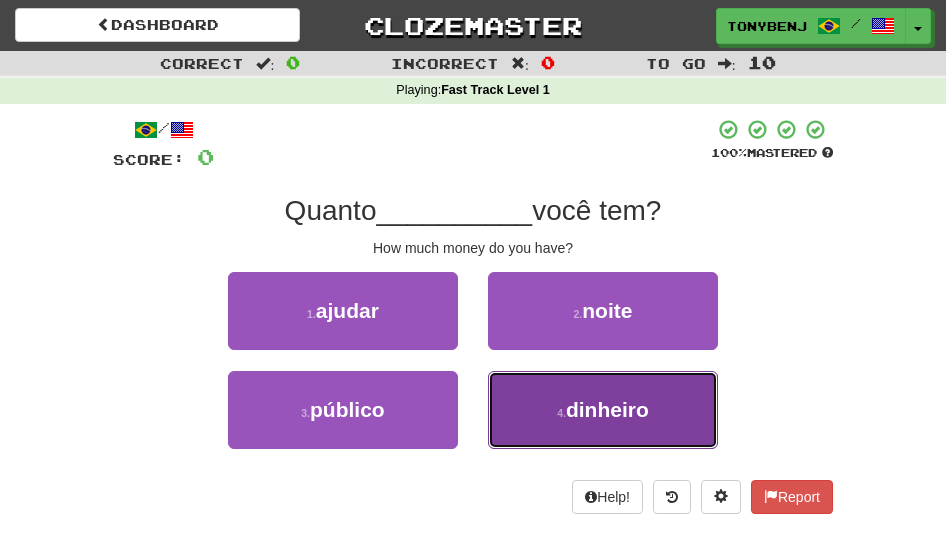 click on "4 .  dinheiro" at bounding box center (603, 410) 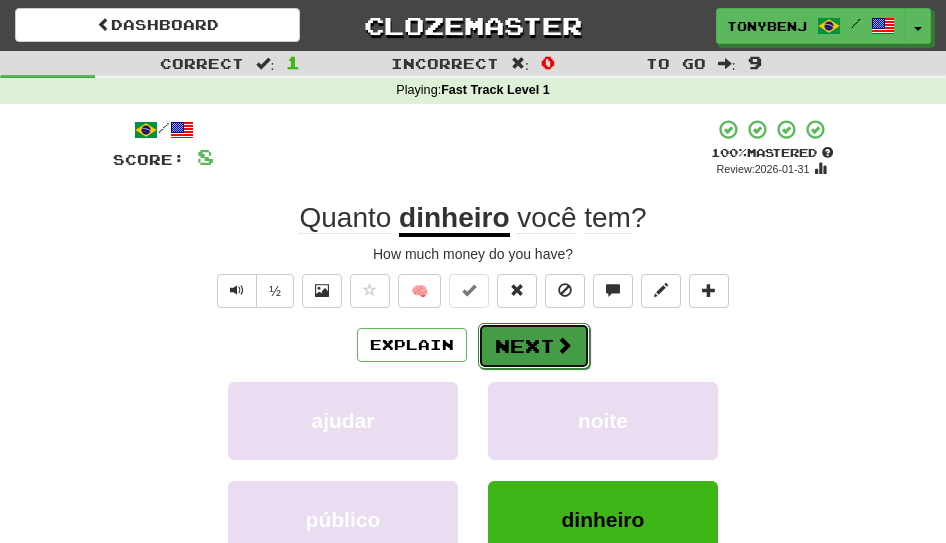 click on "Next" at bounding box center (534, 346) 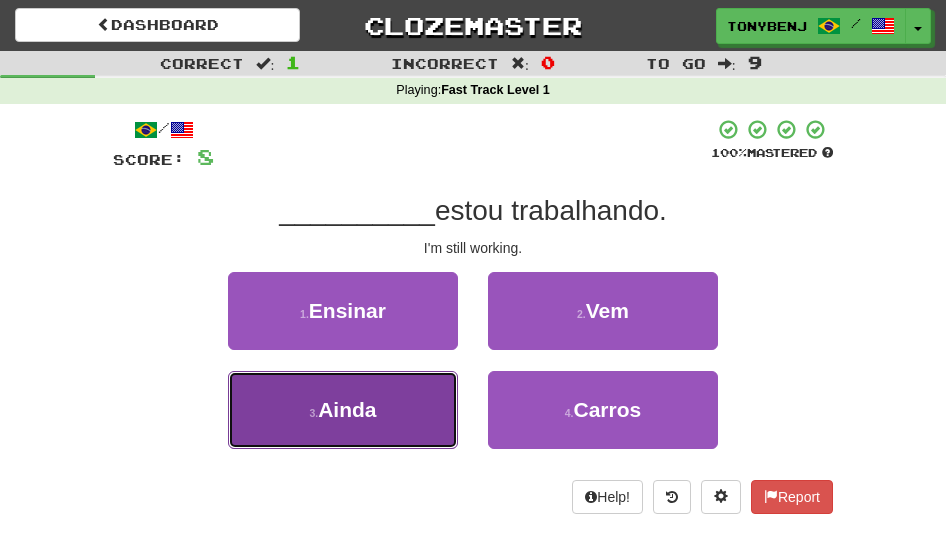 click on "3 .  Ainda" at bounding box center [343, 410] 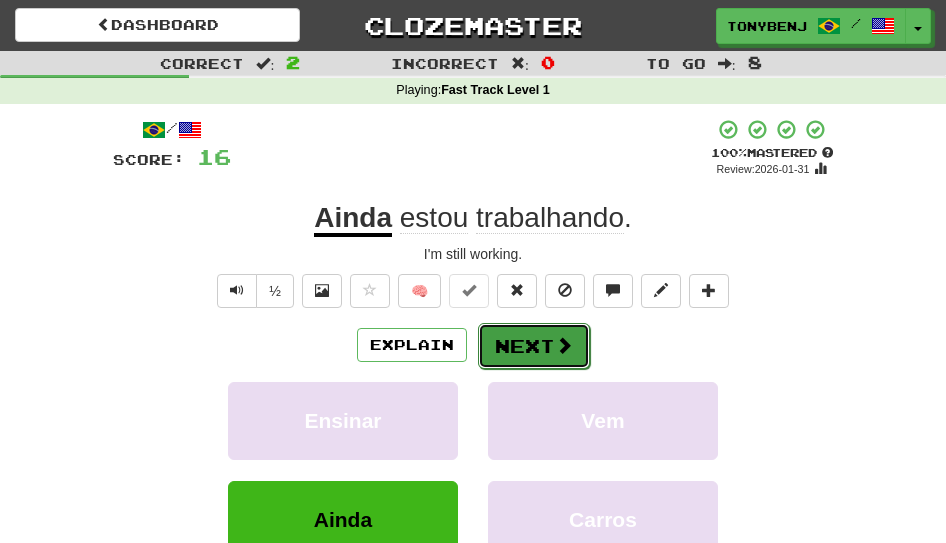 click on "Next" at bounding box center [534, 346] 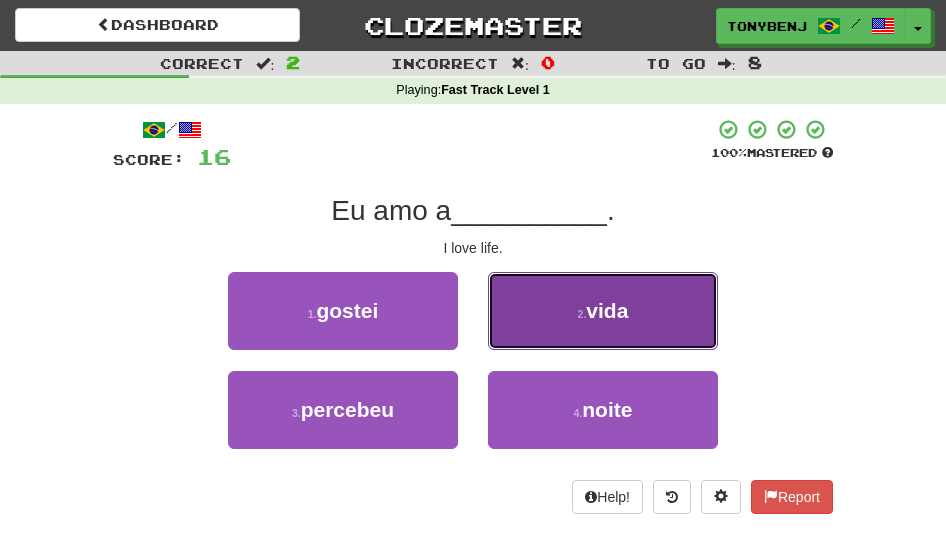 click on "2 .  vida" at bounding box center (603, 311) 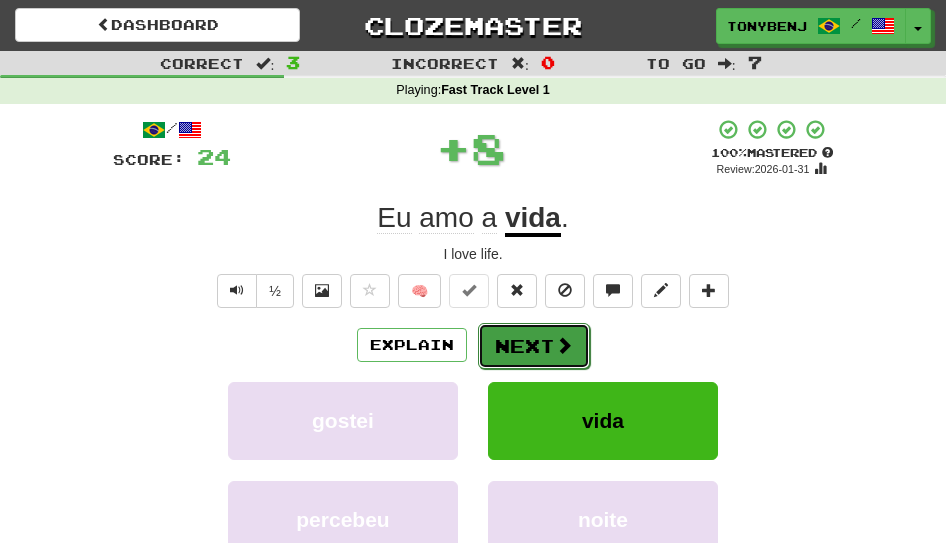 click on "Next" at bounding box center [534, 346] 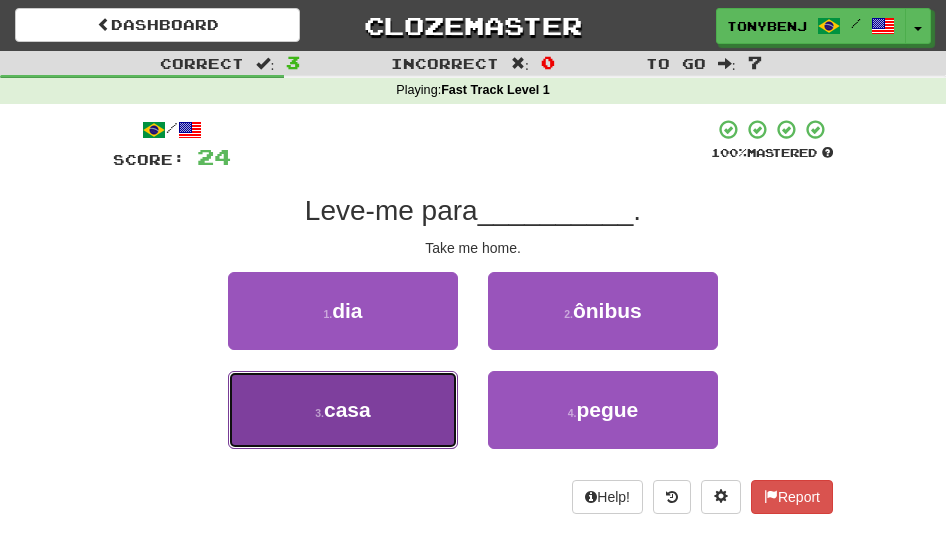 click on "3 .  casa" at bounding box center [343, 410] 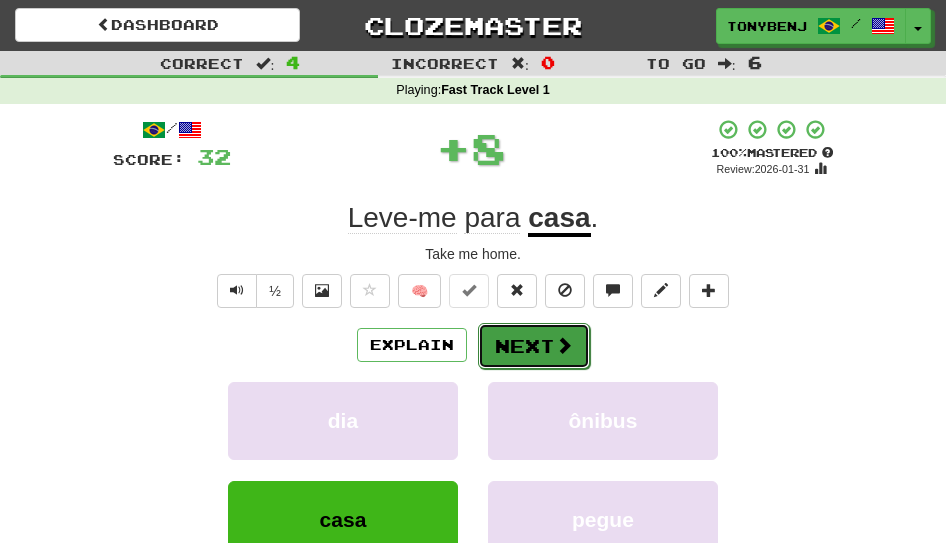 click at bounding box center [564, 345] 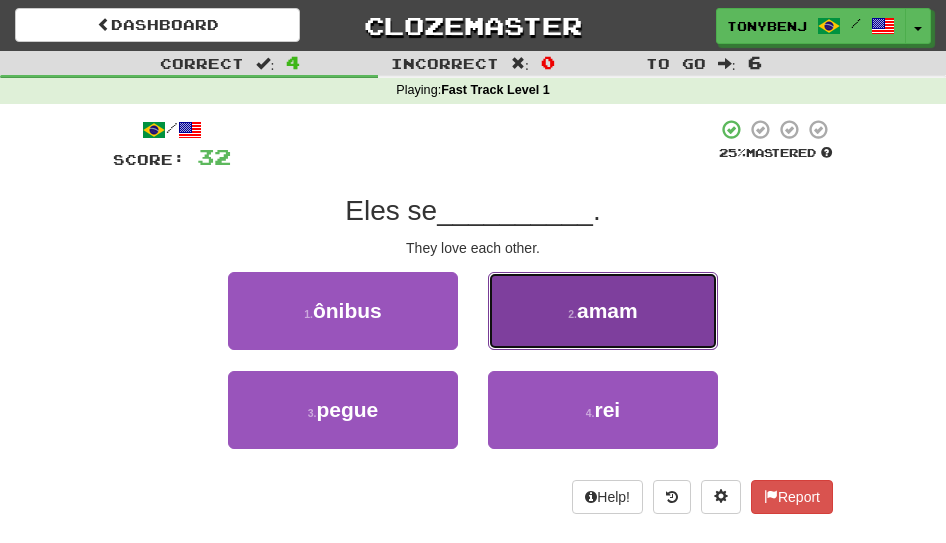 click on "2 .  amam" at bounding box center (603, 311) 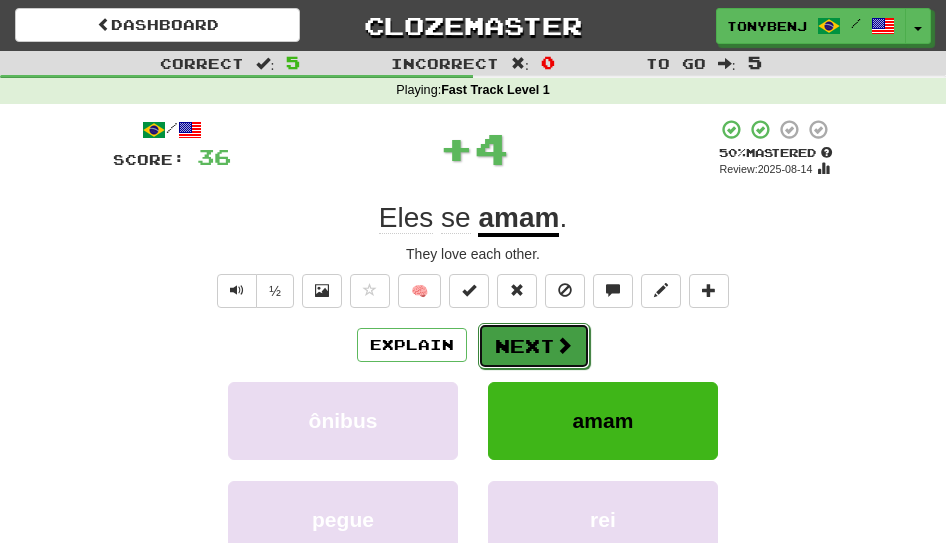 click on "Next" at bounding box center (534, 346) 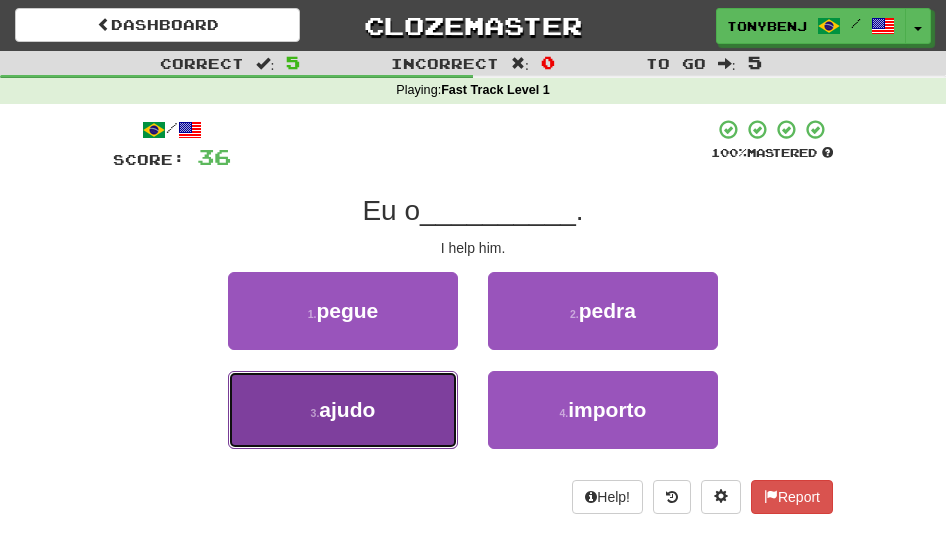 click on "3 .  ajudo" at bounding box center [343, 410] 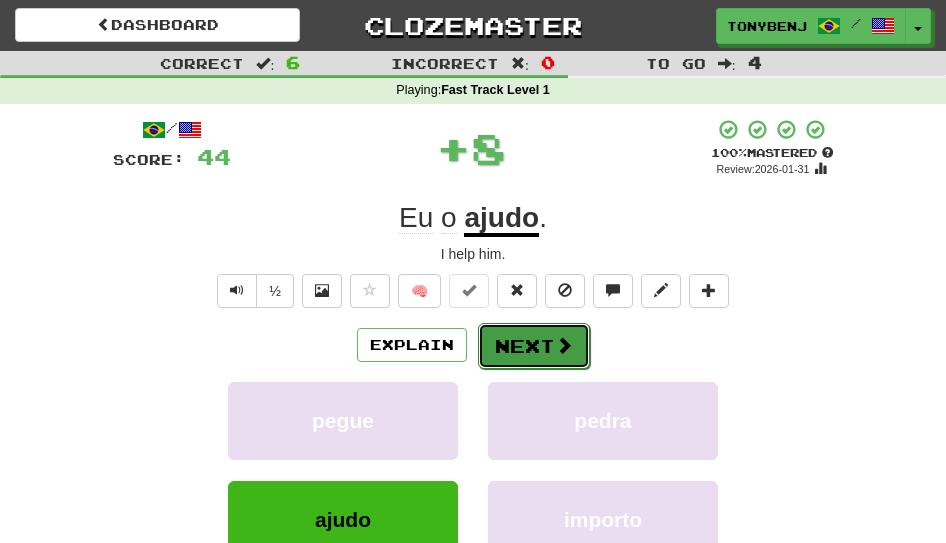 click on "Next" at bounding box center (534, 346) 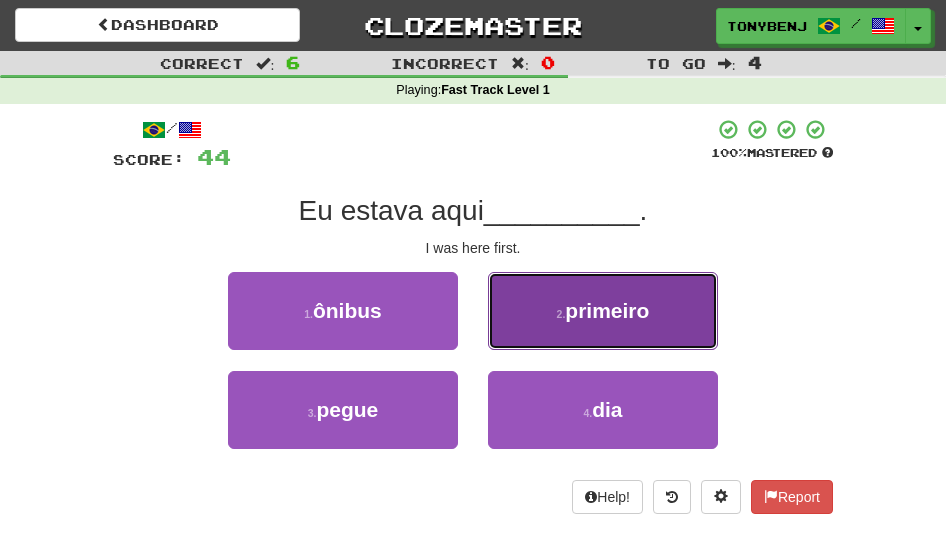click on "2 .  primeiro" at bounding box center [603, 311] 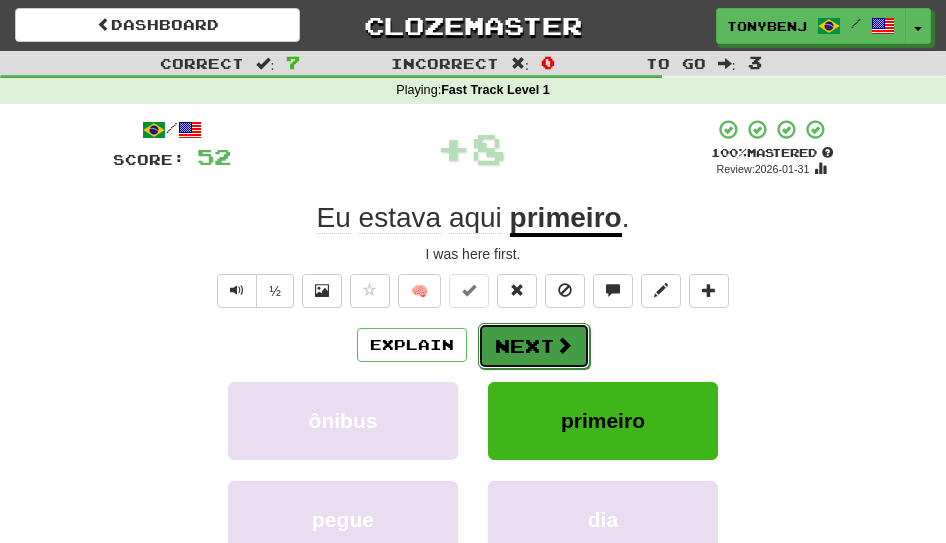 click at bounding box center (564, 345) 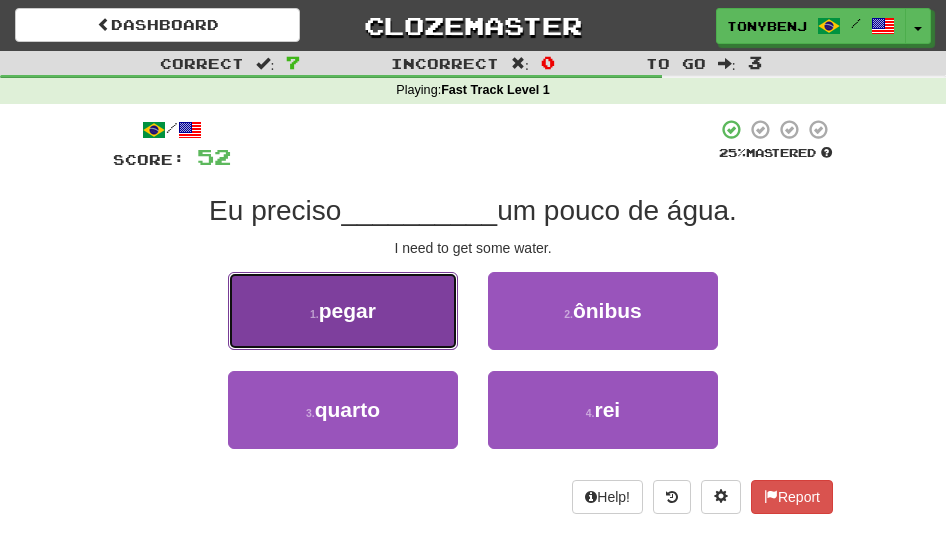 click on "1 .  pegar" at bounding box center (343, 311) 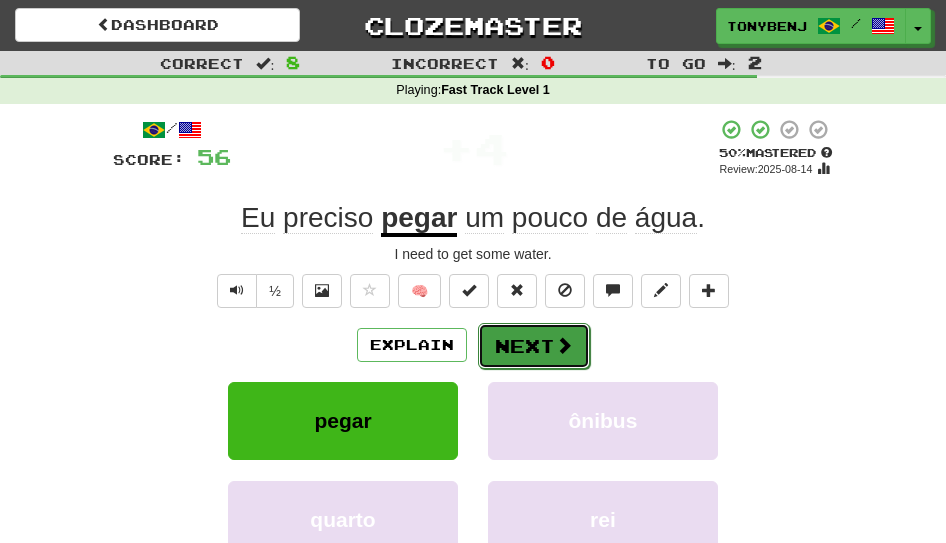 click at bounding box center [564, 345] 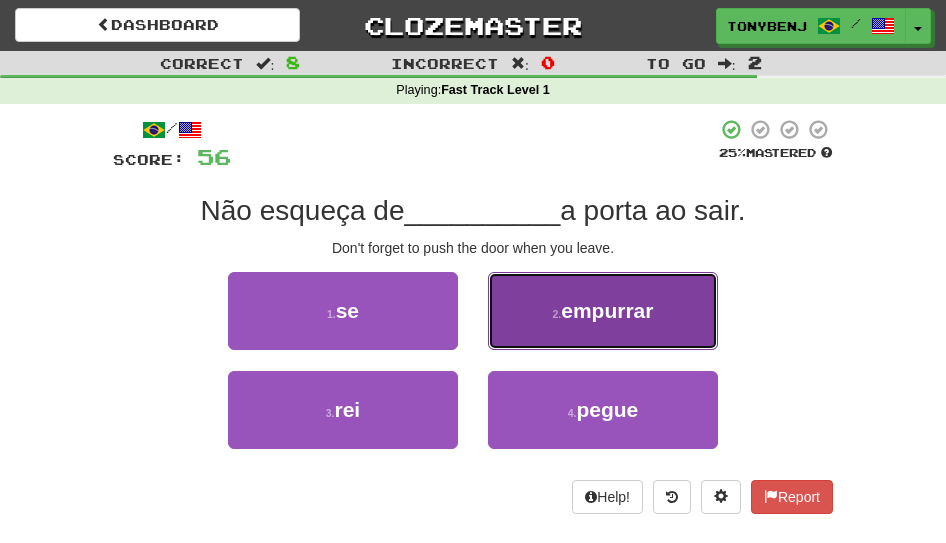 click on "empurrar" at bounding box center (607, 310) 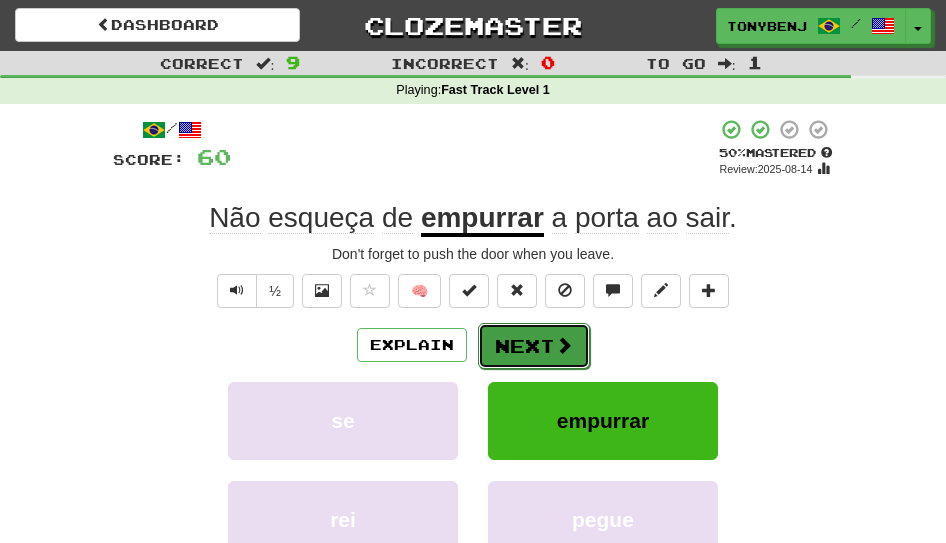 click on "Next" at bounding box center (534, 346) 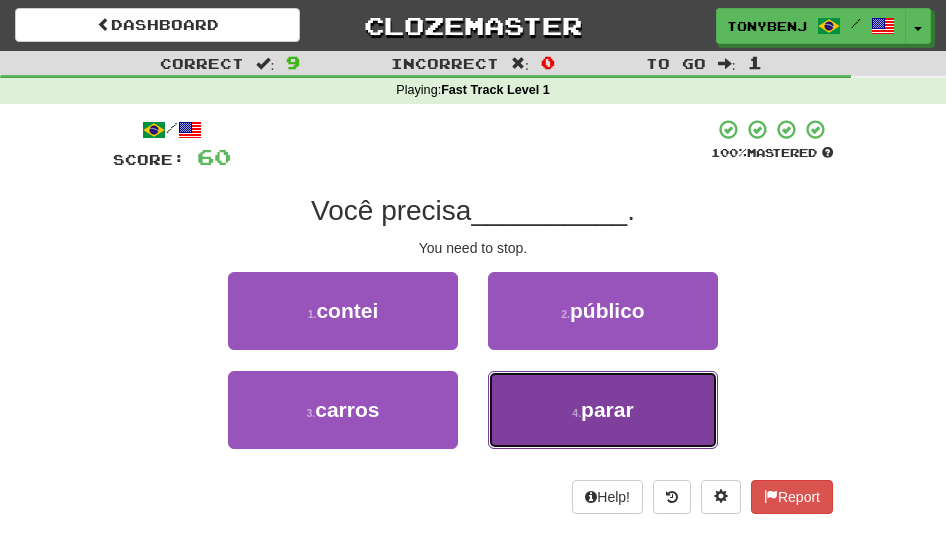 click on "4 .  parar" at bounding box center [603, 410] 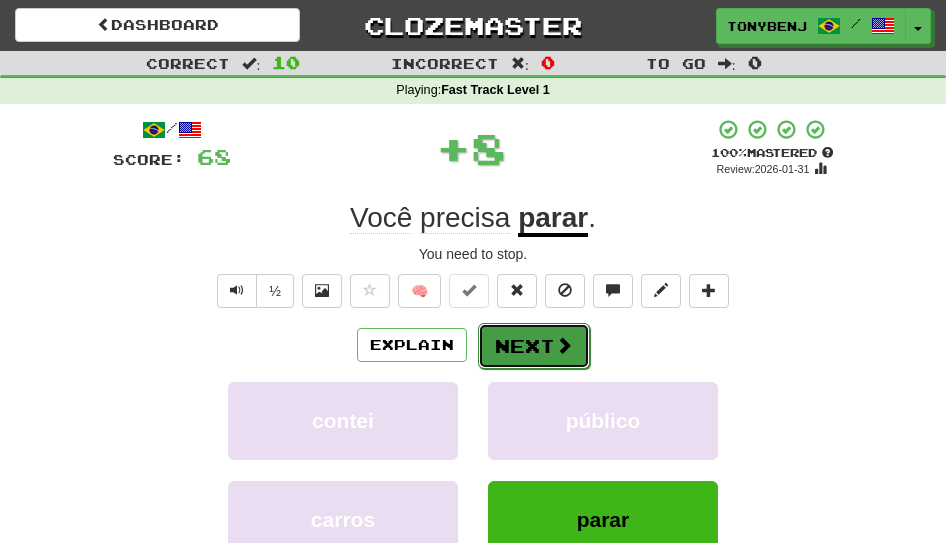 click on "Next" at bounding box center (534, 346) 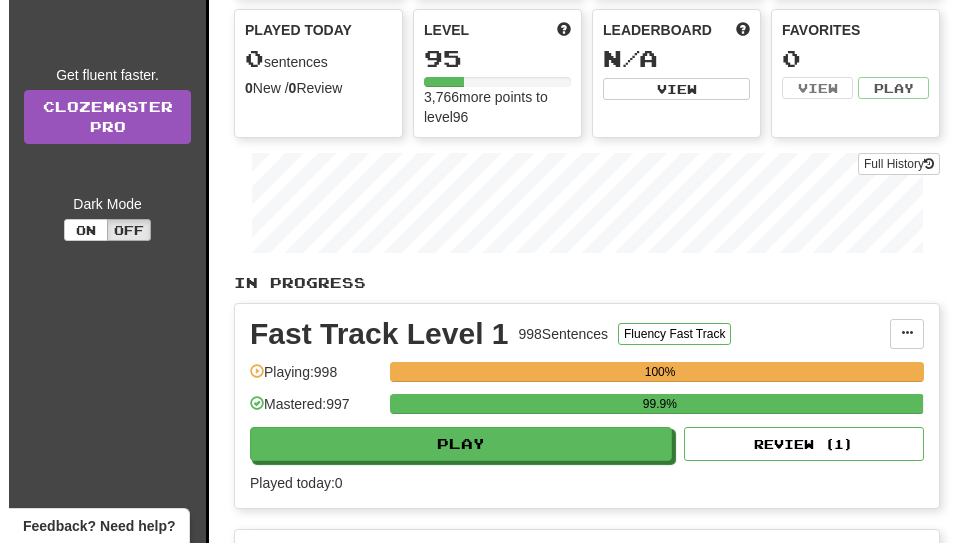 scroll, scrollTop: 194, scrollLeft: 0, axis: vertical 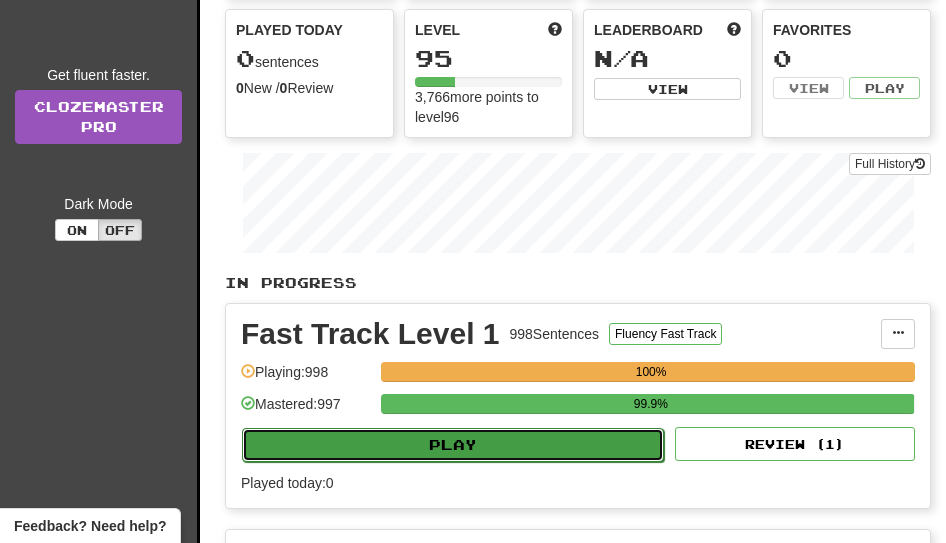 click on "Play" at bounding box center [453, 445] 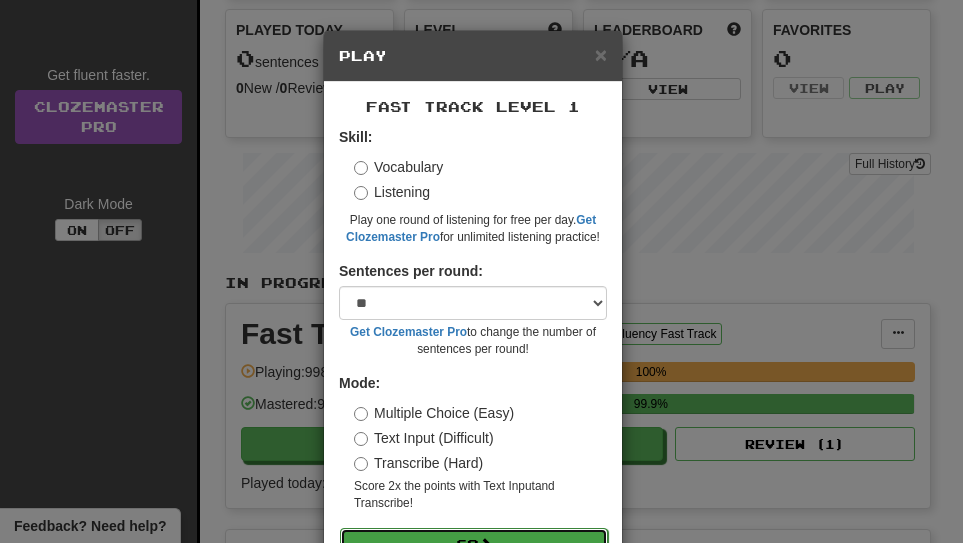 click on "Go" at bounding box center [474, 545] 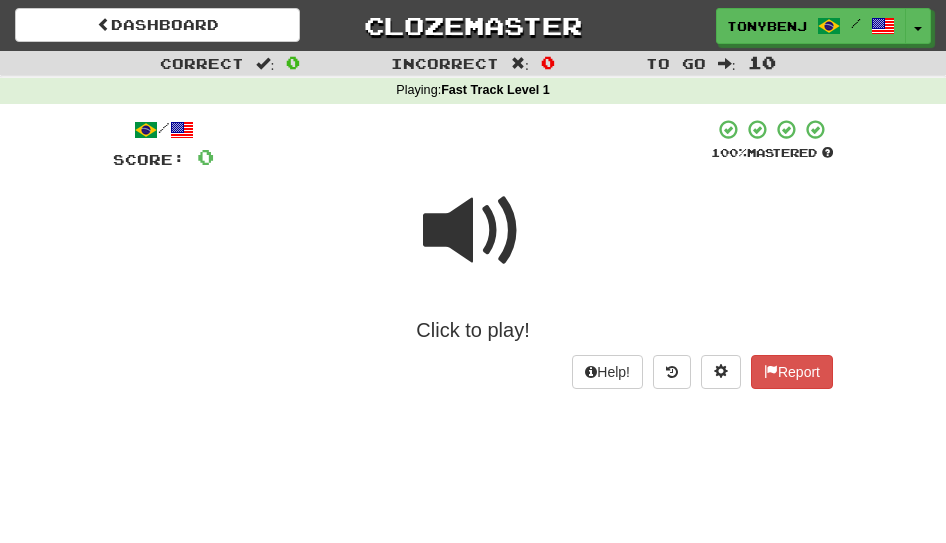 scroll, scrollTop: 0, scrollLeft: 0, axis: both 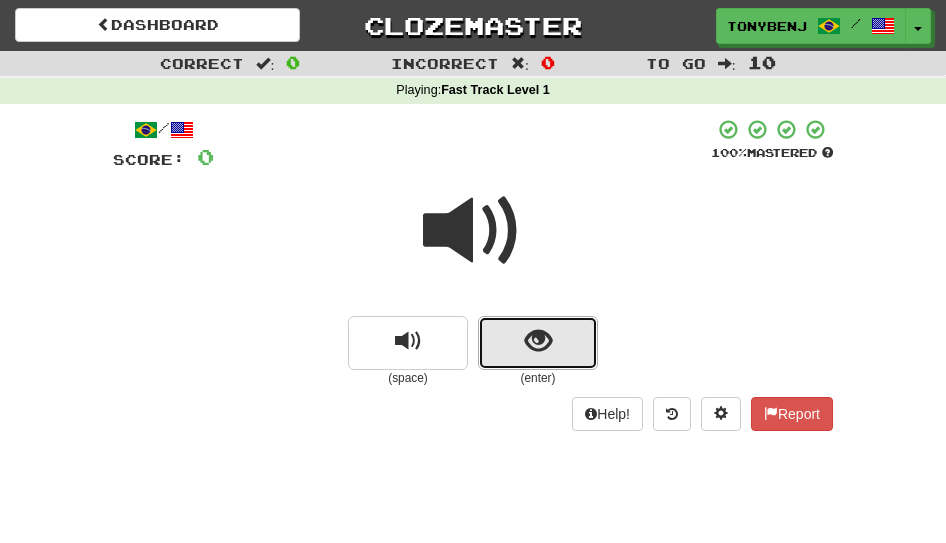 click at bounding box center [538, 343] 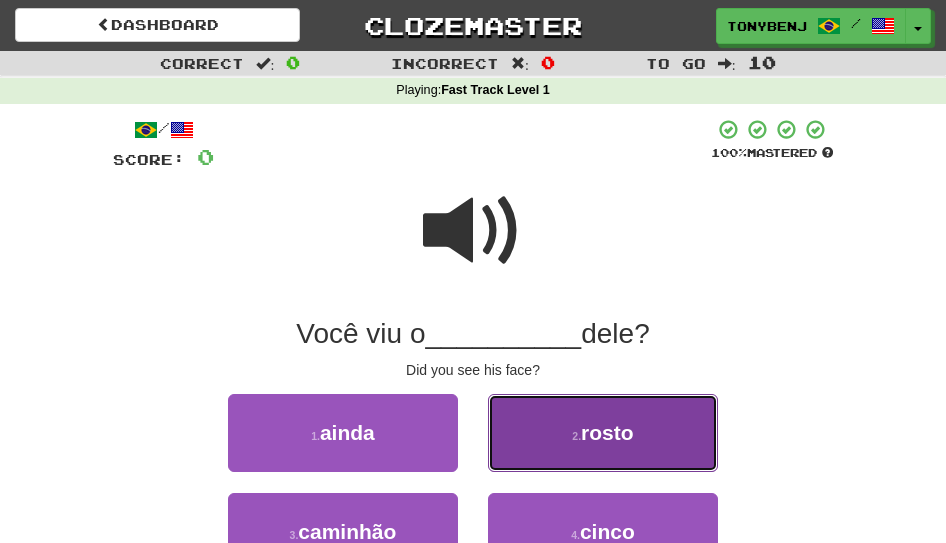 click on "2 .  rosto" at bounding box center [603, 433] 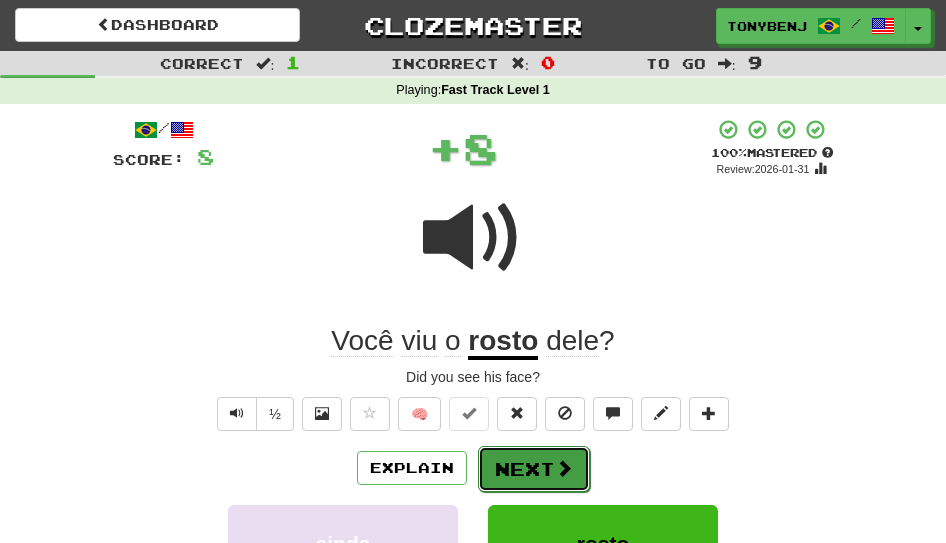 click on "Next" at bounding box center [534, 469] 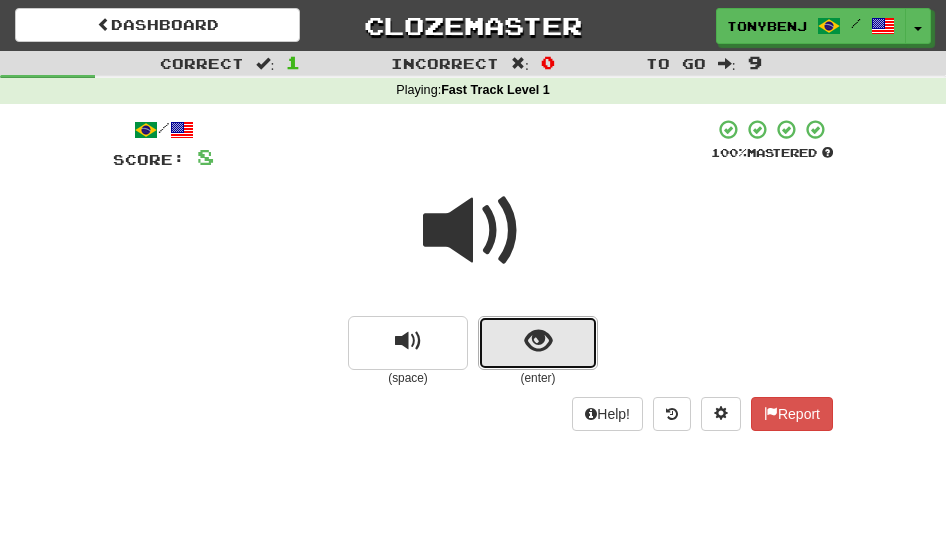 click at bounding box center [538, 343] 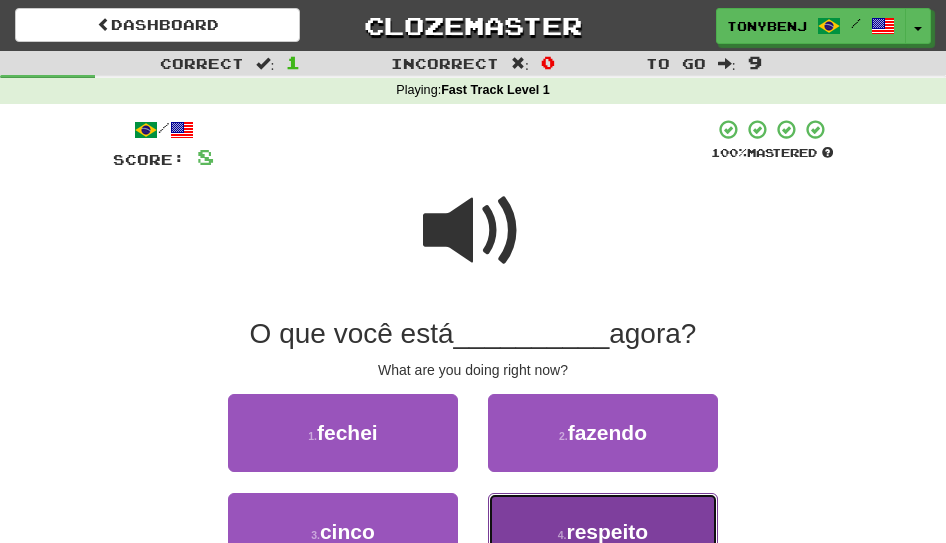 click on "4 .  respeito" at bounding box center (603, 532) 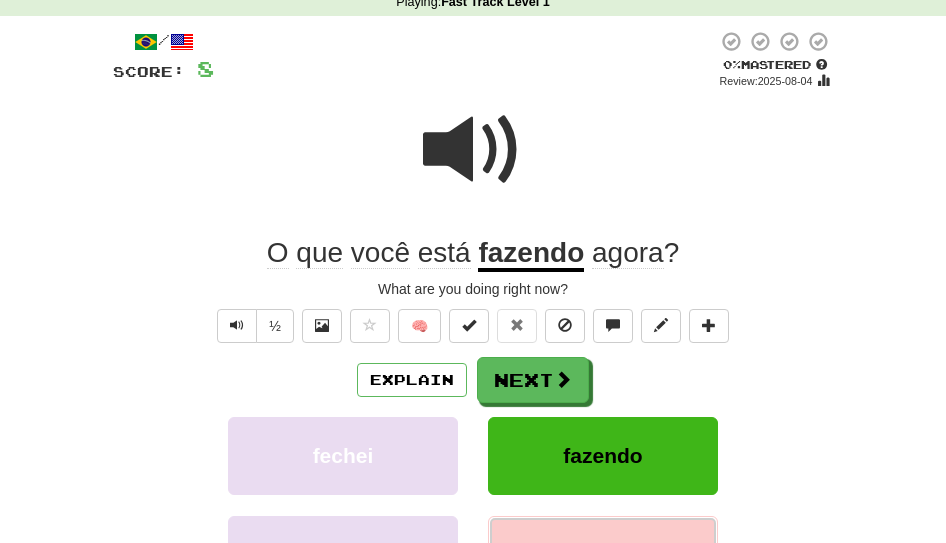 scroll, scrollTop: 95, scrollLeft: 0, axis: vertical 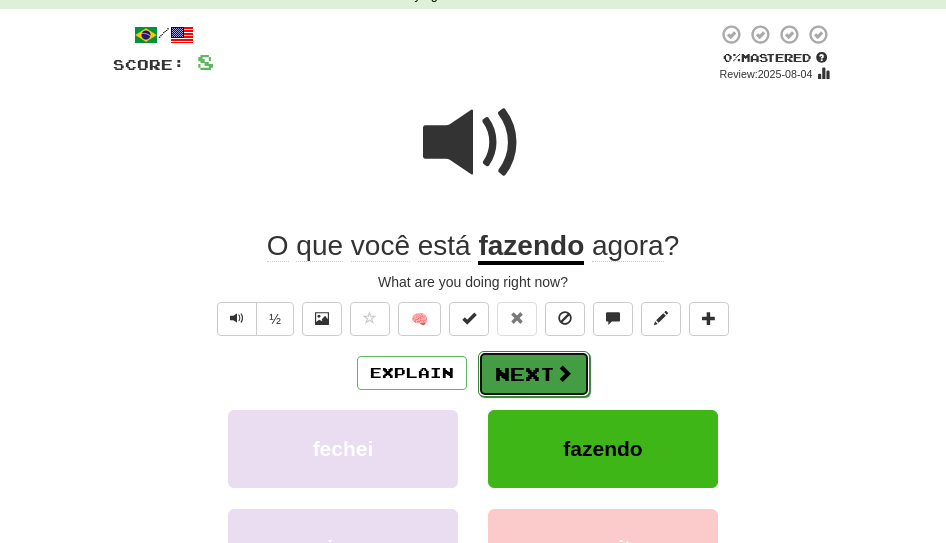 click on "Next" at bounding box center (534, 374) 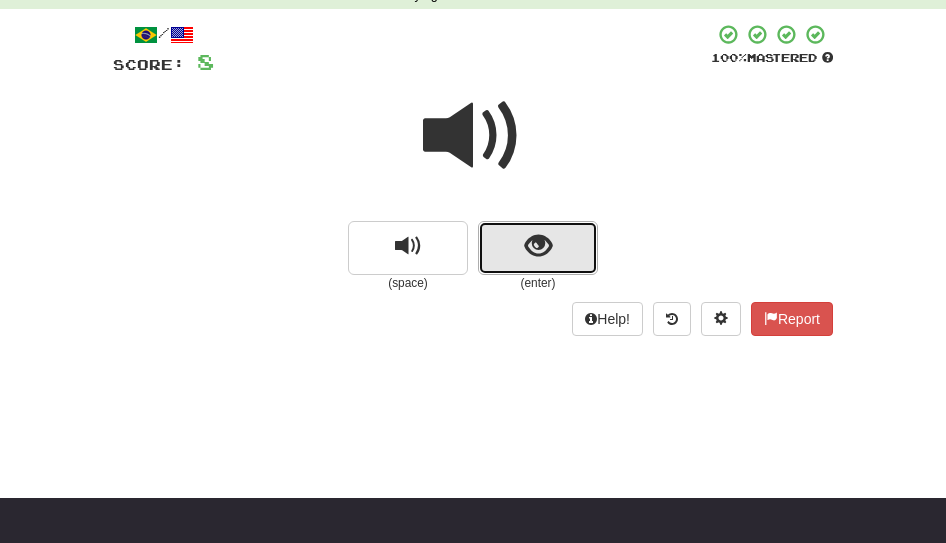 scroll, scrollTop: 94, scrollLeft: 0, axis: vertical 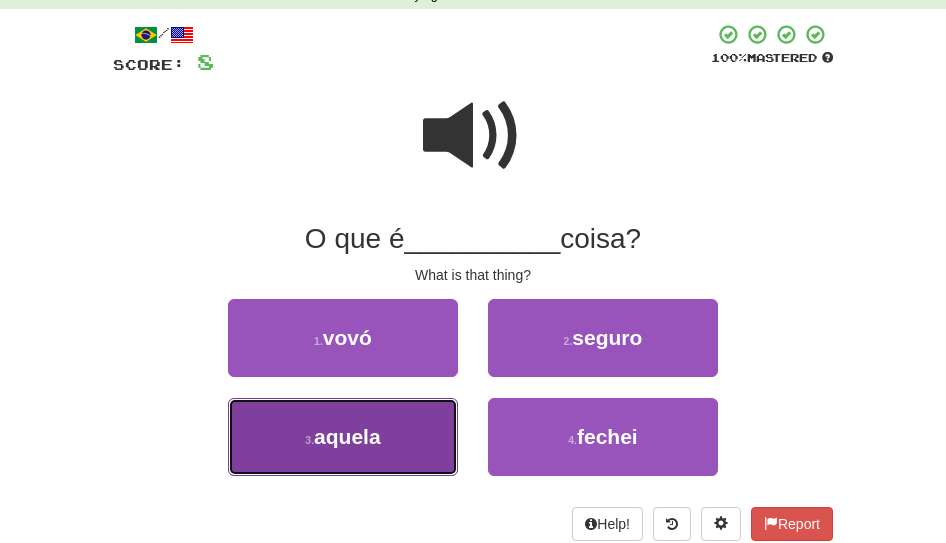 click on "3 .  aquela" at bounding box center (343, 437) 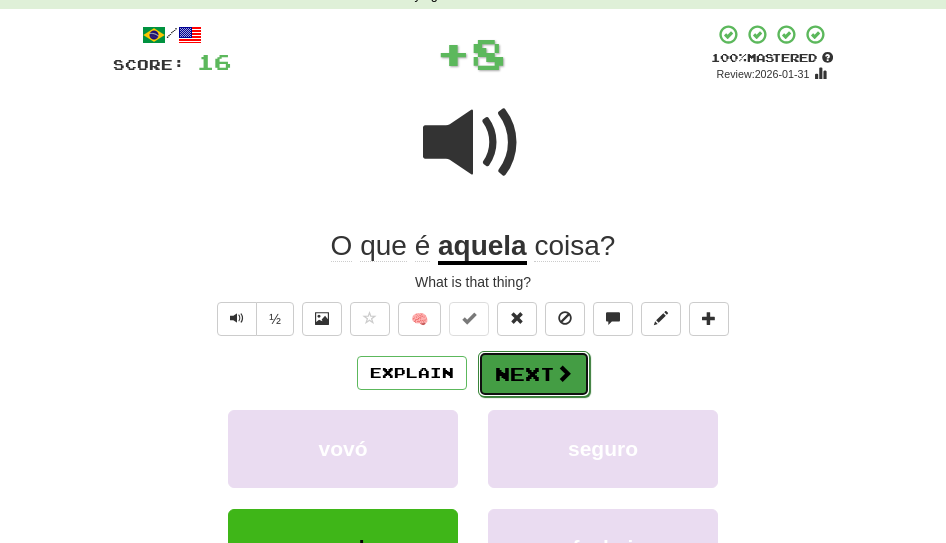 scroll, scrollTop: 94, scrollLeft: 0, axis: vertical 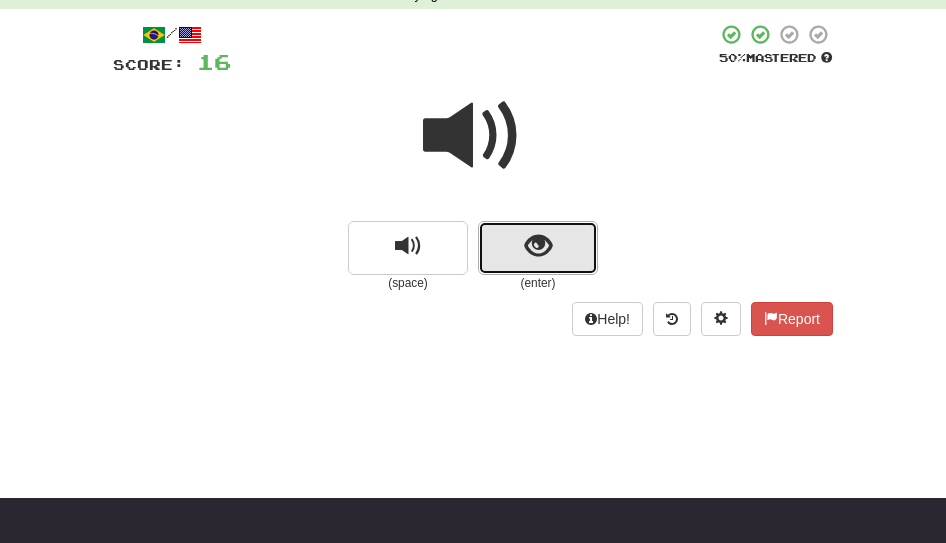 click at bounding box center (538, 248) 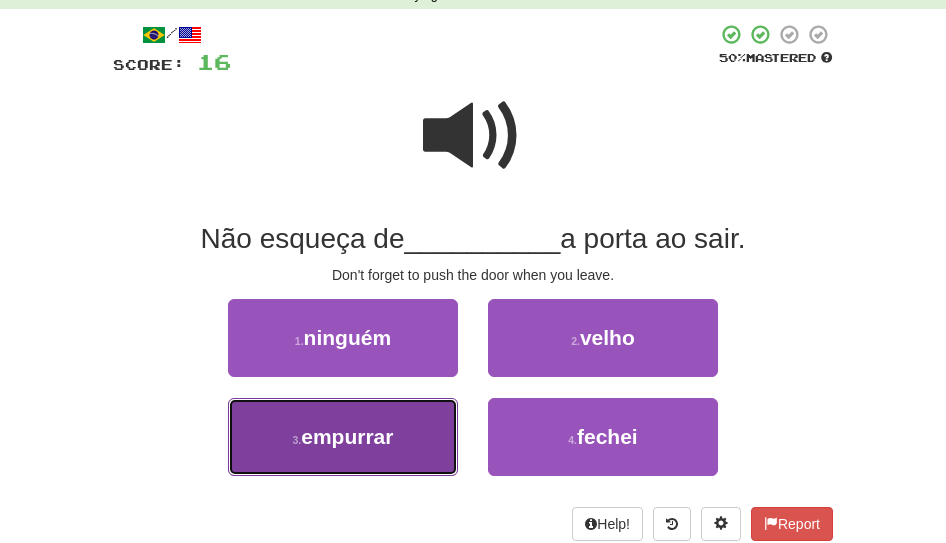 scroll, scrollTop: 94, scrollLeft: 0, axis: vertical 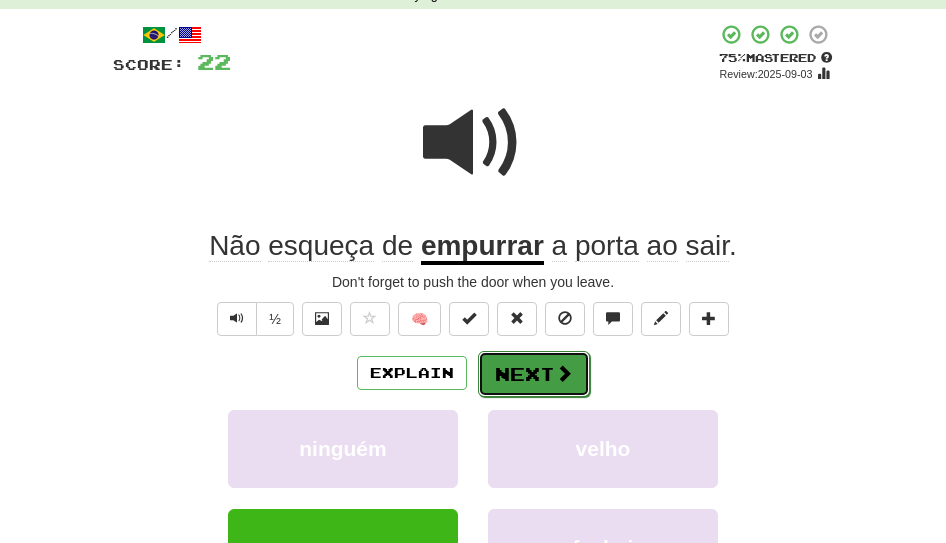 click on "Next" at bounding box center [534, 374] 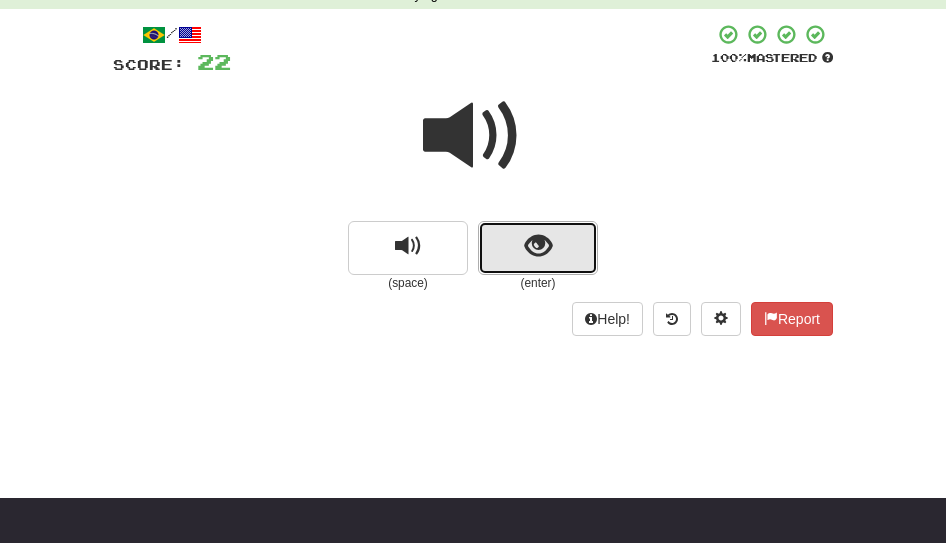 scroll, scrollTop: 94, scrollLeft: 0, axis: vertical 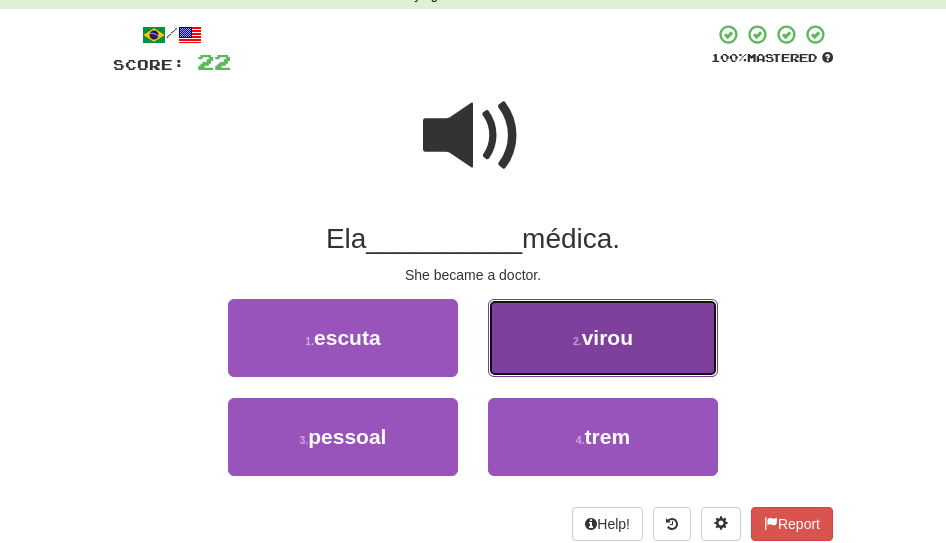 click on "2 .  virou" at bounding box center [603, 338] 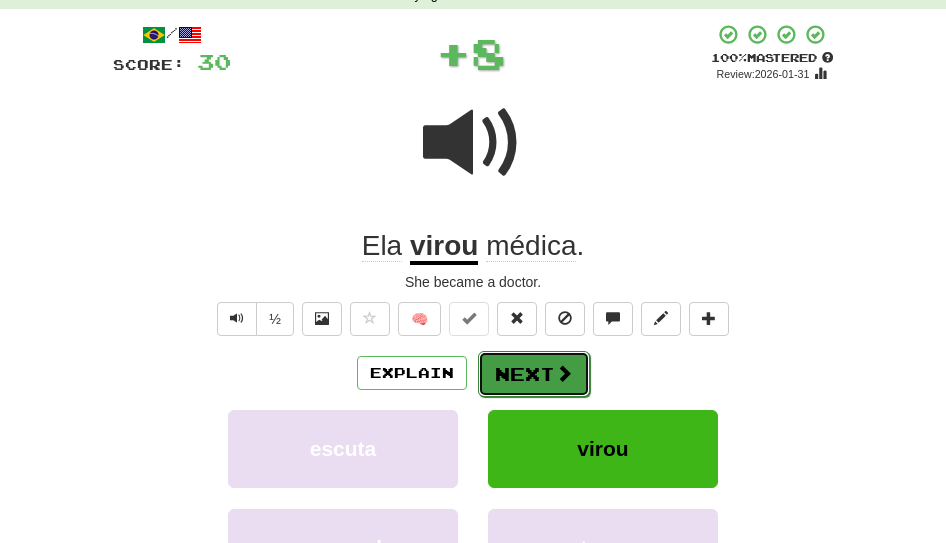 scroll, scrollTop: 94, scrollLeft: 0, axis: vertical 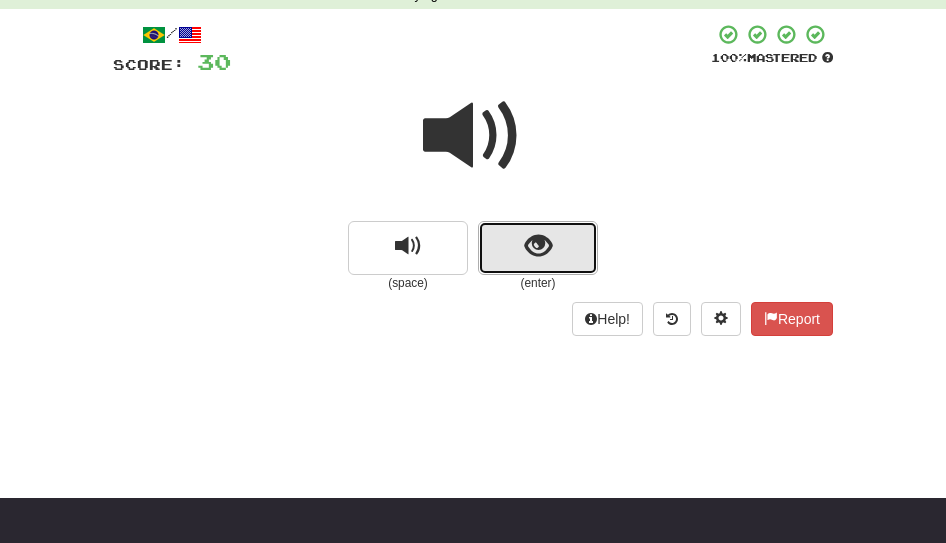 click at bounding box center [538, 248] 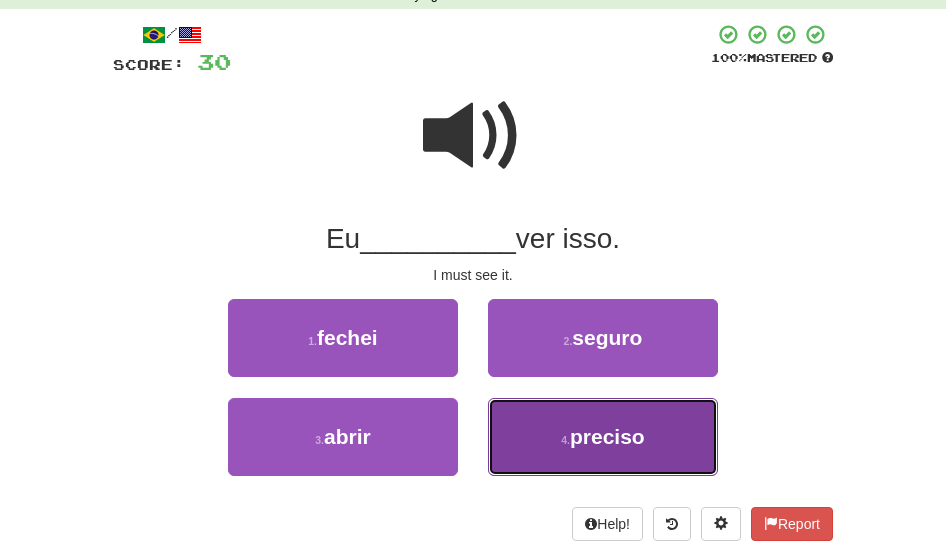 scroll, scrollTop: 94, scrollLeft: 0, axis: vertical 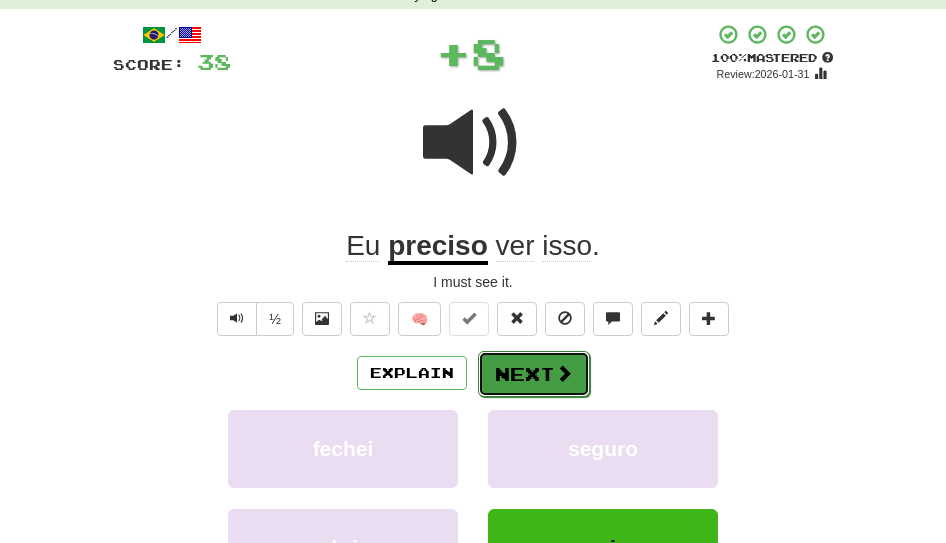 click at bounding box center [564, 373] 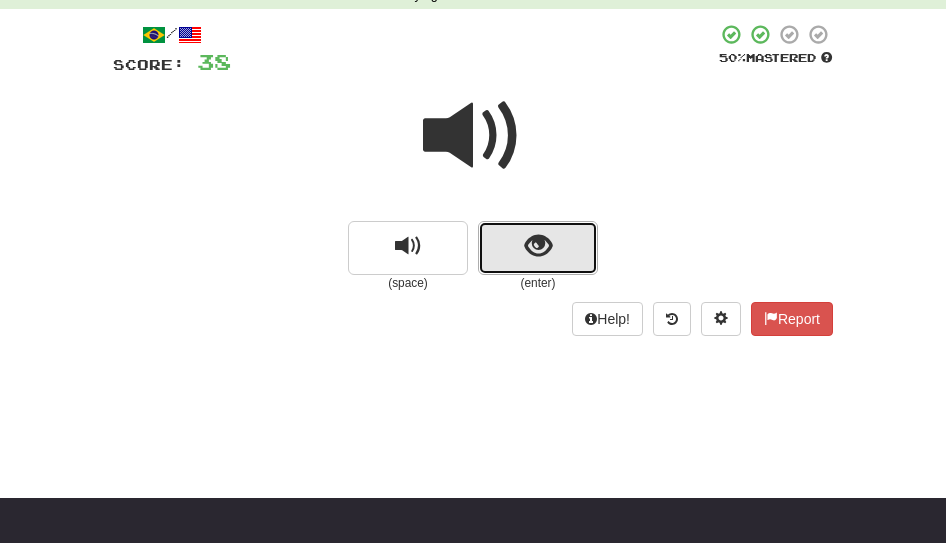 scroll, scrollTop: 94, scrollLeft: 0, axis: vertical 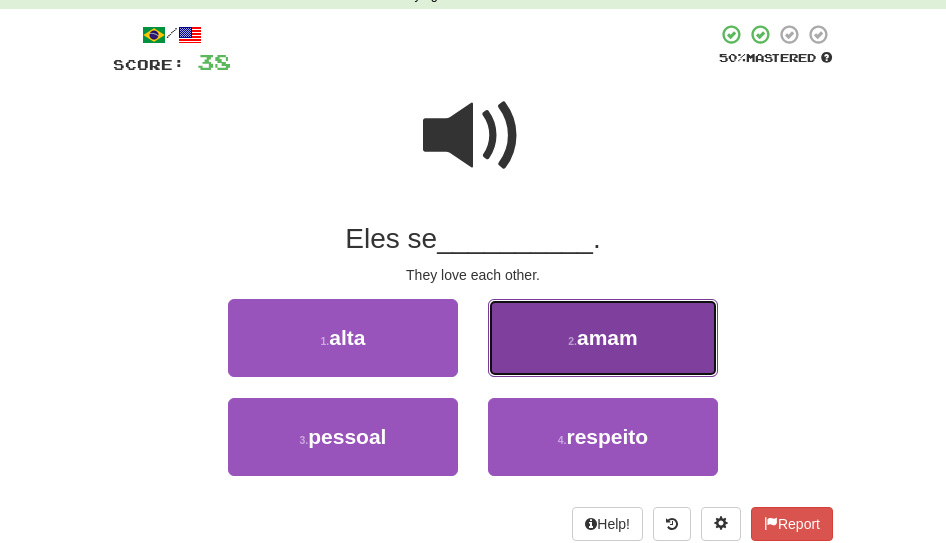 click on "2 .  amam" at bounding box center (603, 338) 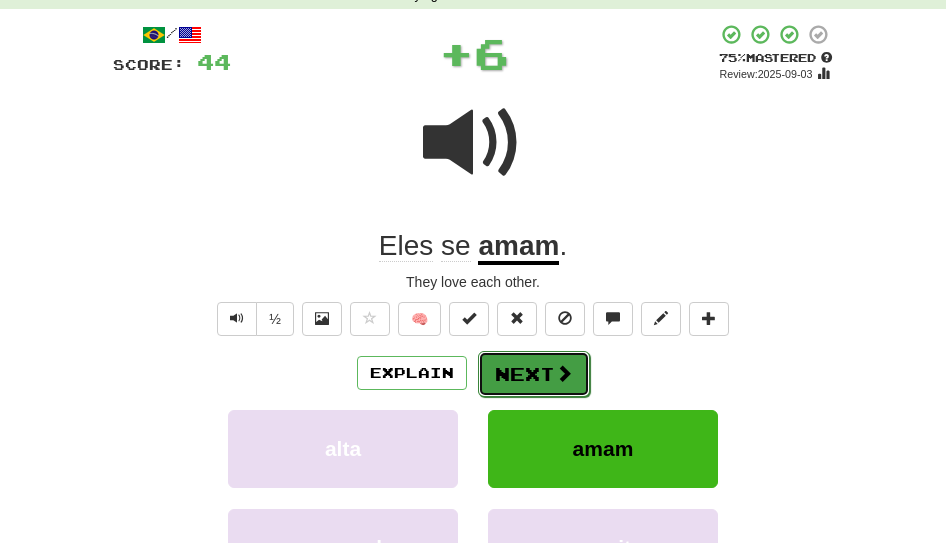 scroll, scrollTop: 94, scrollLeft: 0, axis: vertical 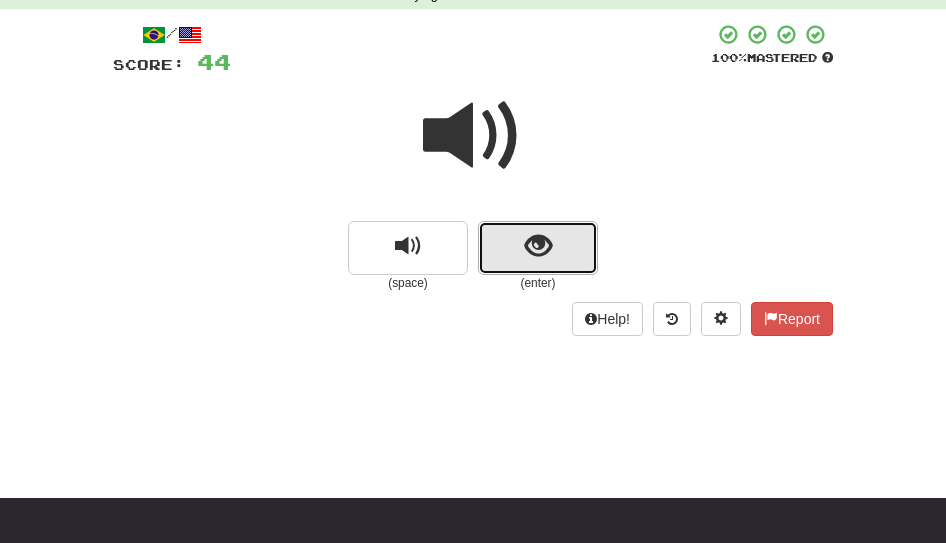 click at bounding box center [538, 246] 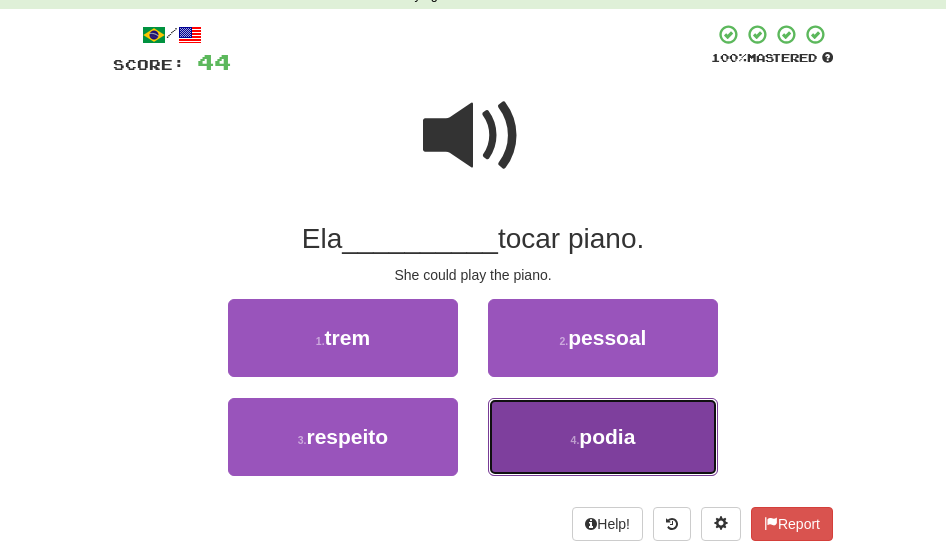 scroll, scrollTop: 94, scrollLeft: 0, axis: vertical 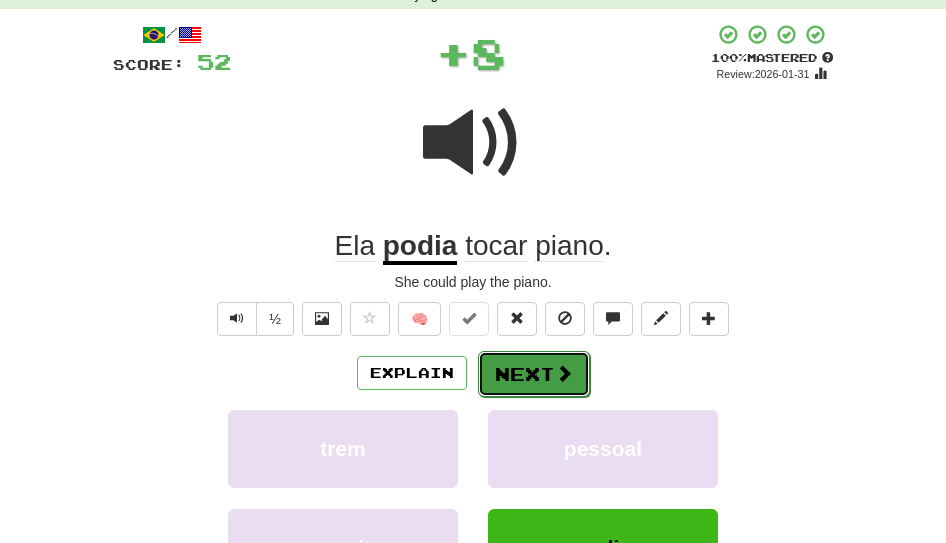 click on "Next" at bounding box center (534, 374) 